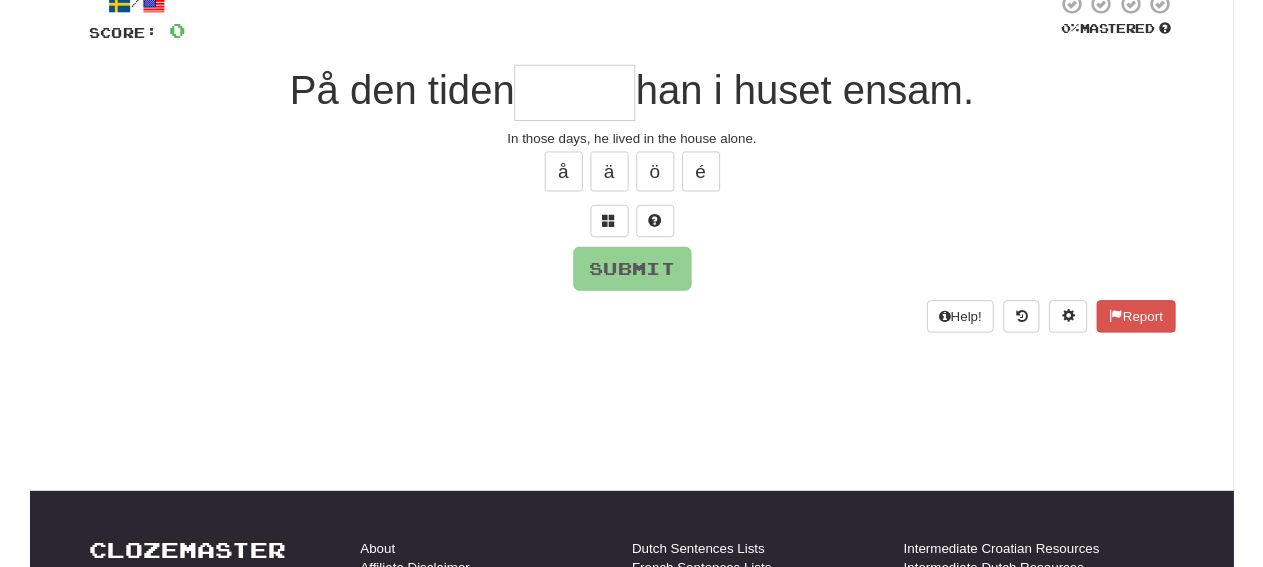 scroll, scrollTop: 96, scrollLeft: 0, axis: vertical 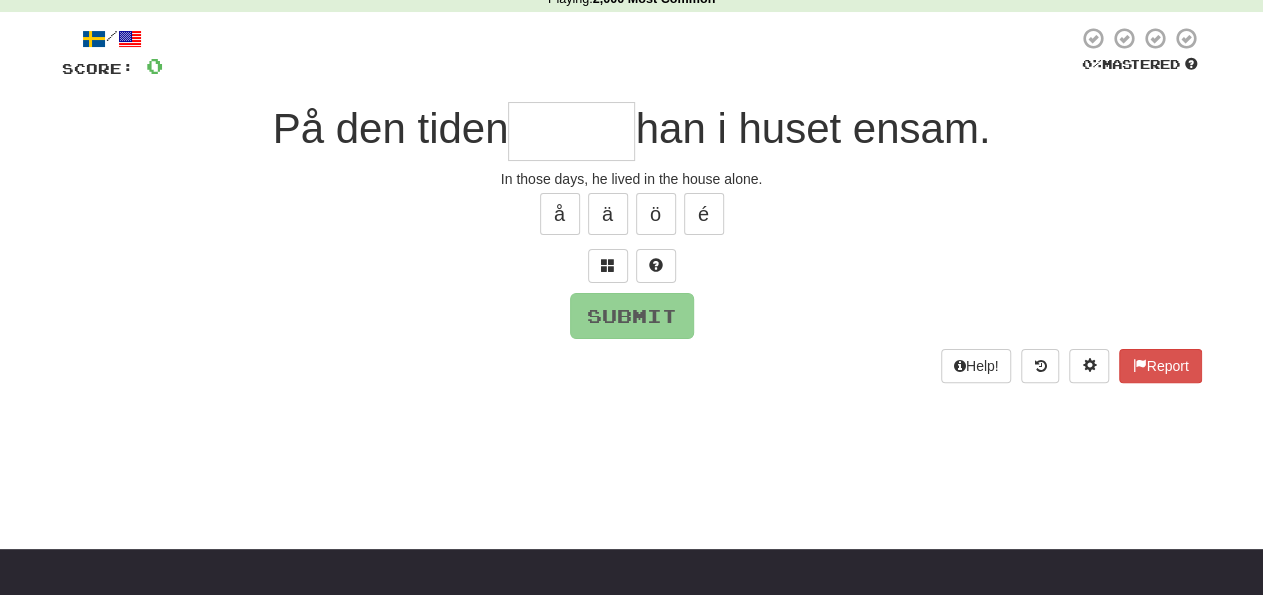 type on "*" 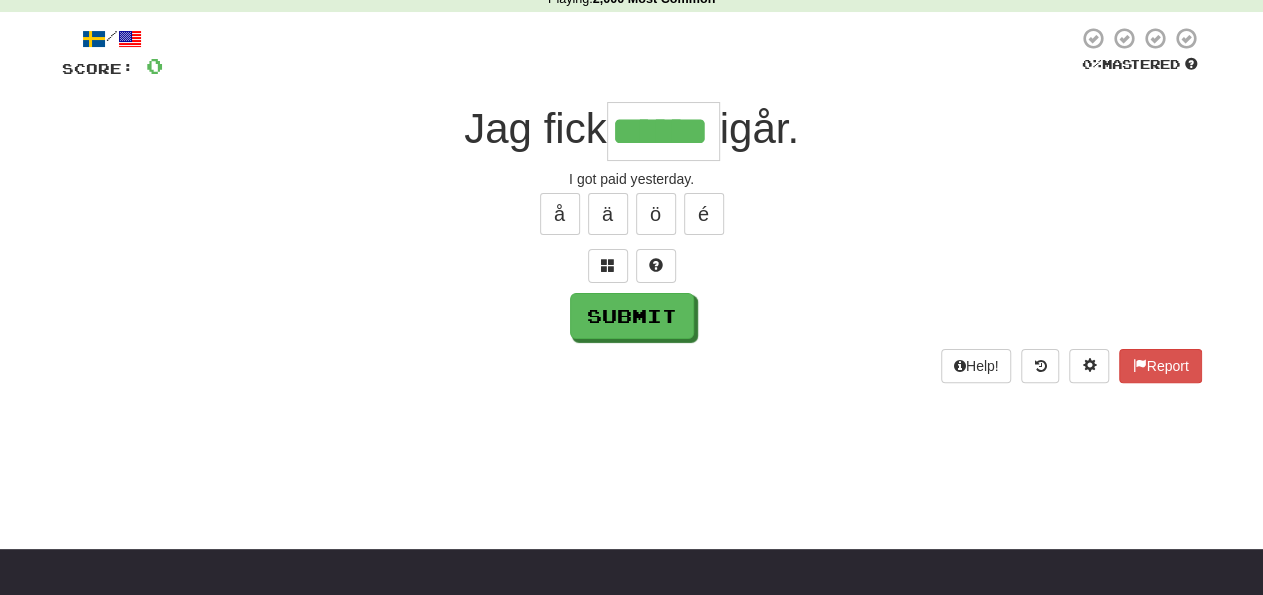 type on "******" 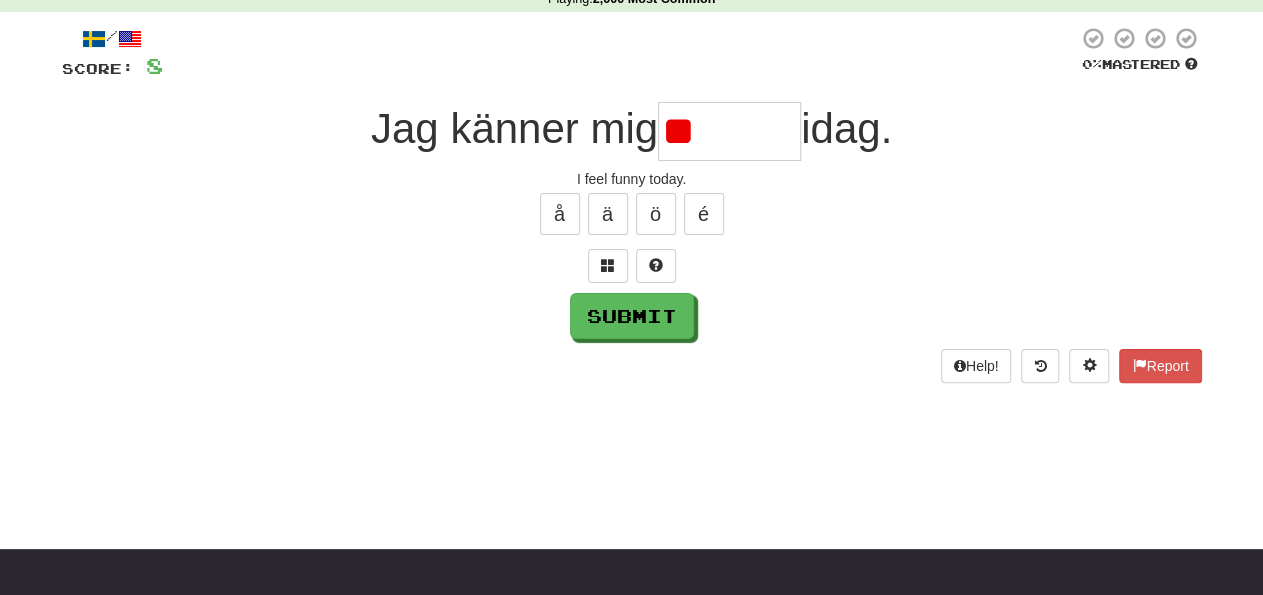 type on "*" 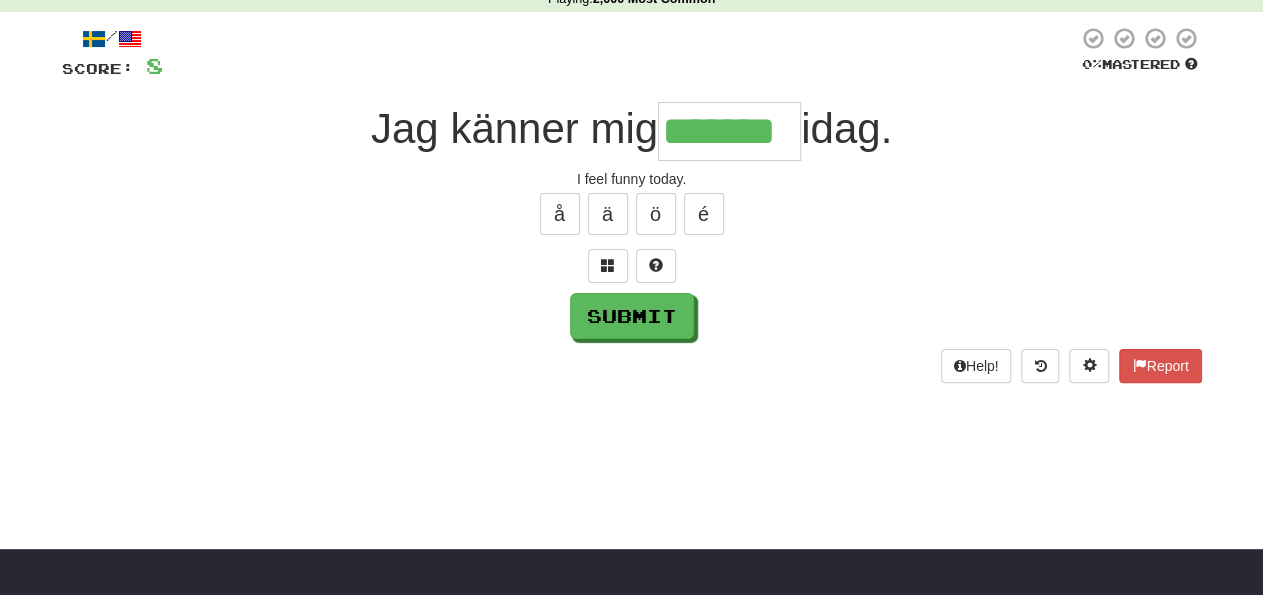 type on "*******" 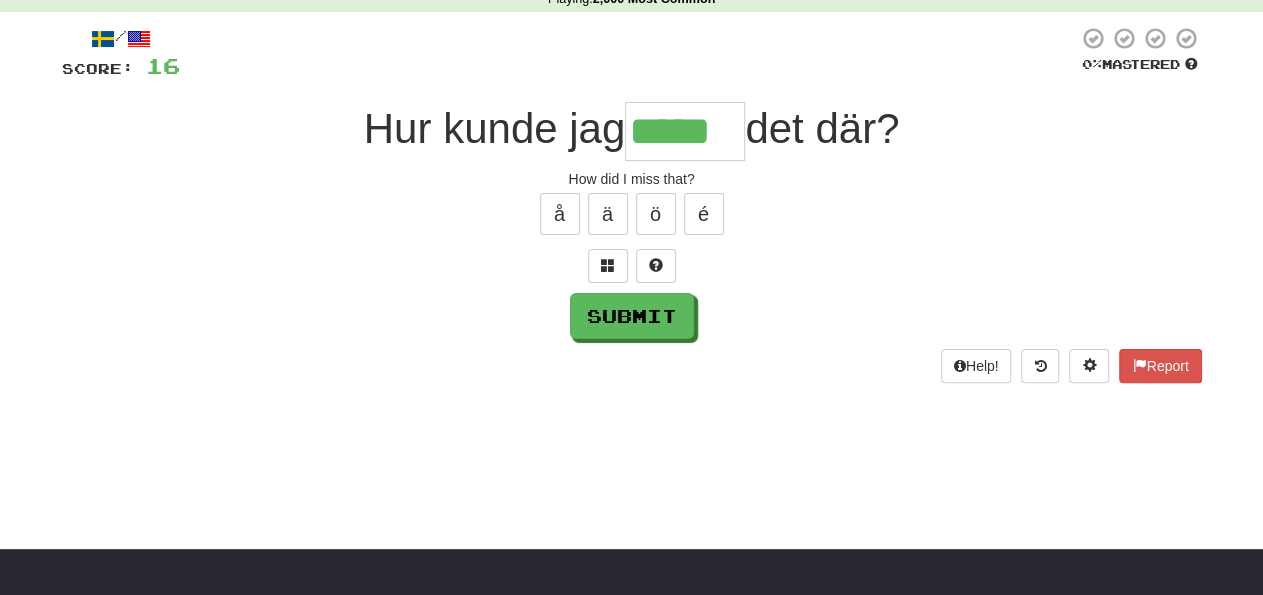 type on "*****" 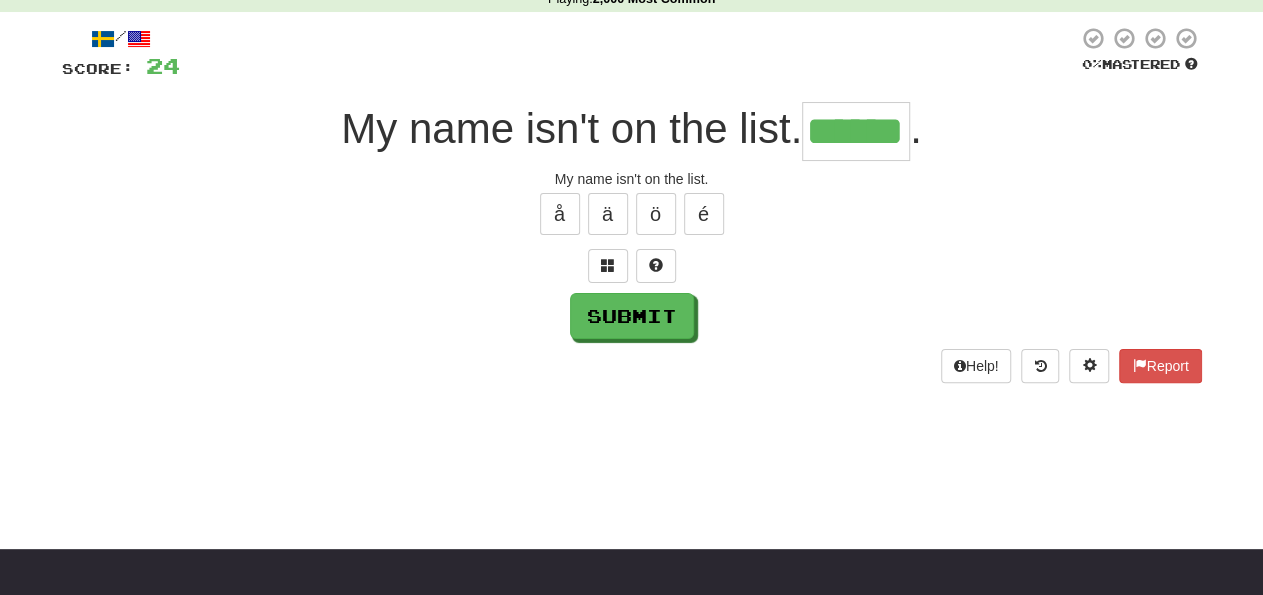 type on "******" 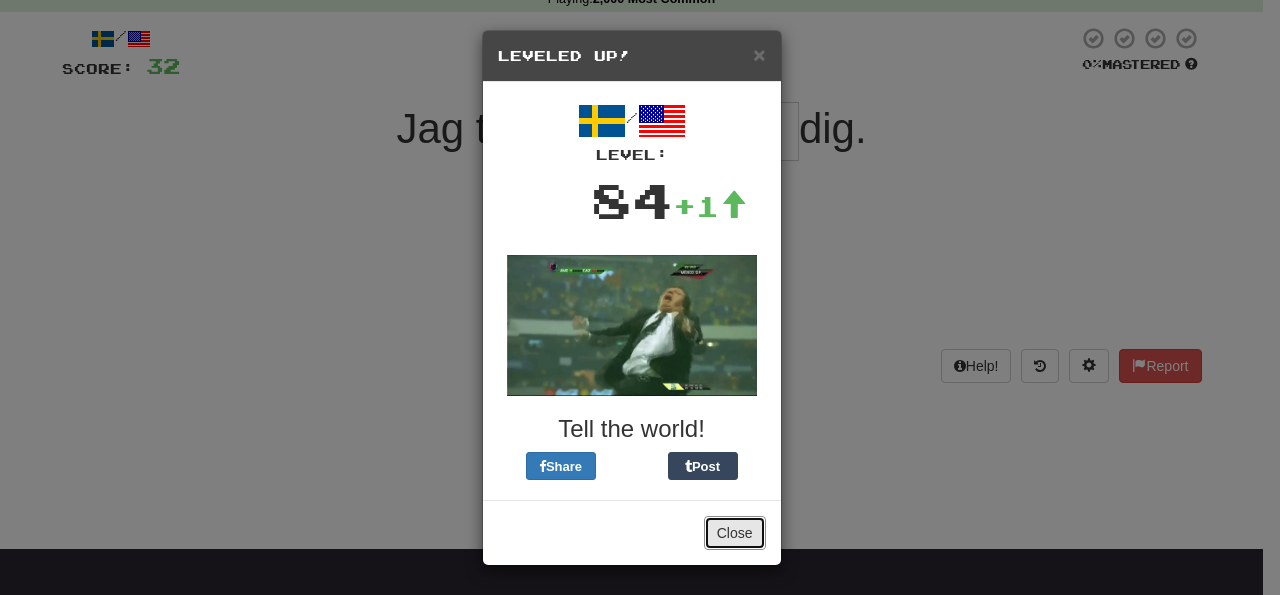 click on "Close" at bounding box center (735, 533) 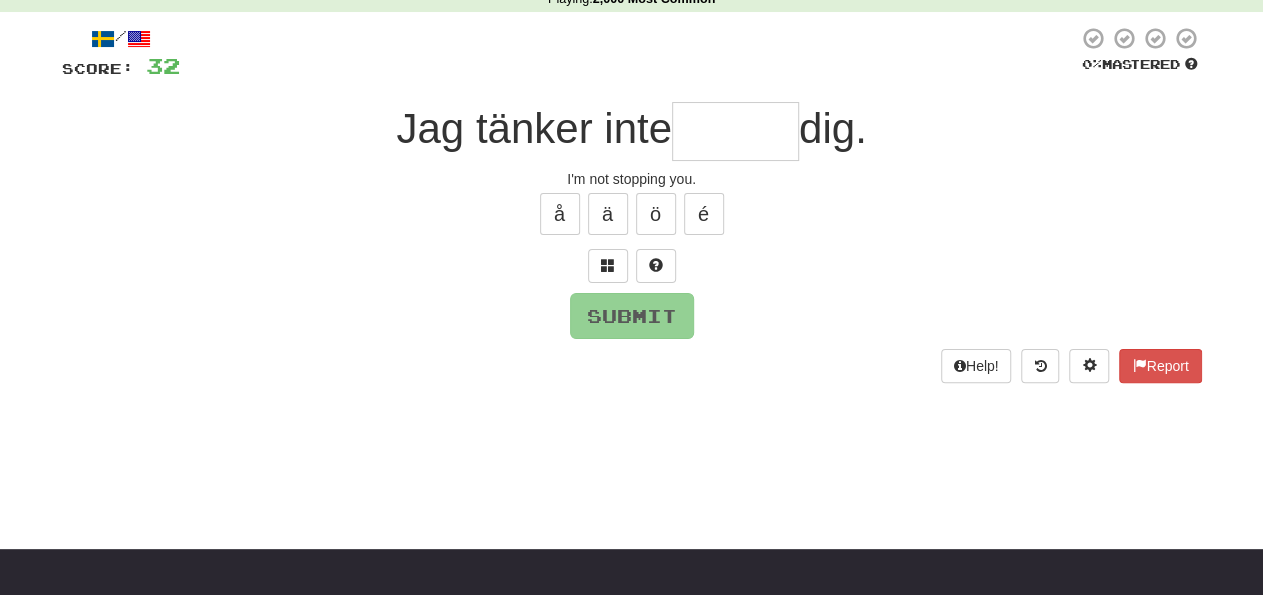 click at bounding box center [735, 131] 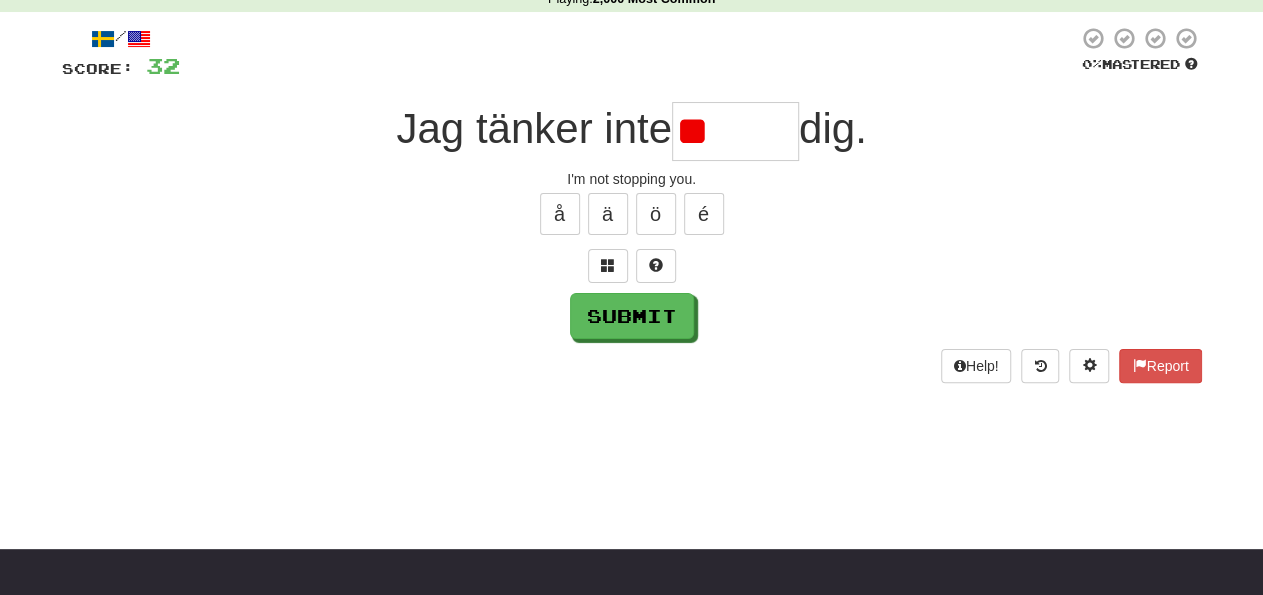 type on "*" 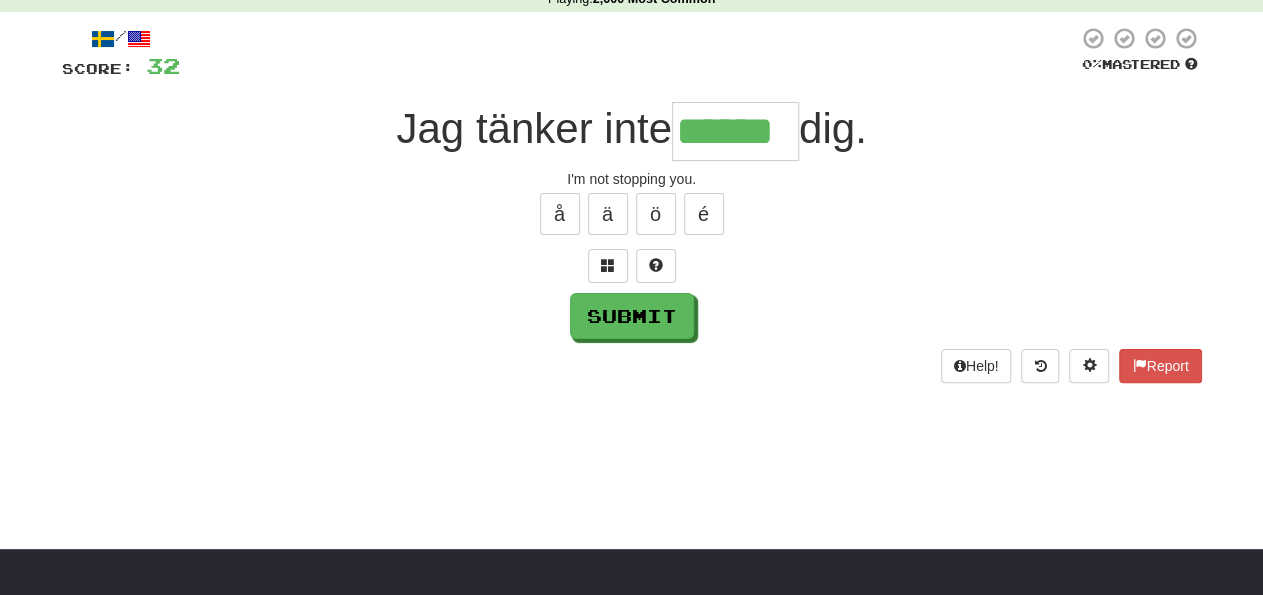 type on "******" 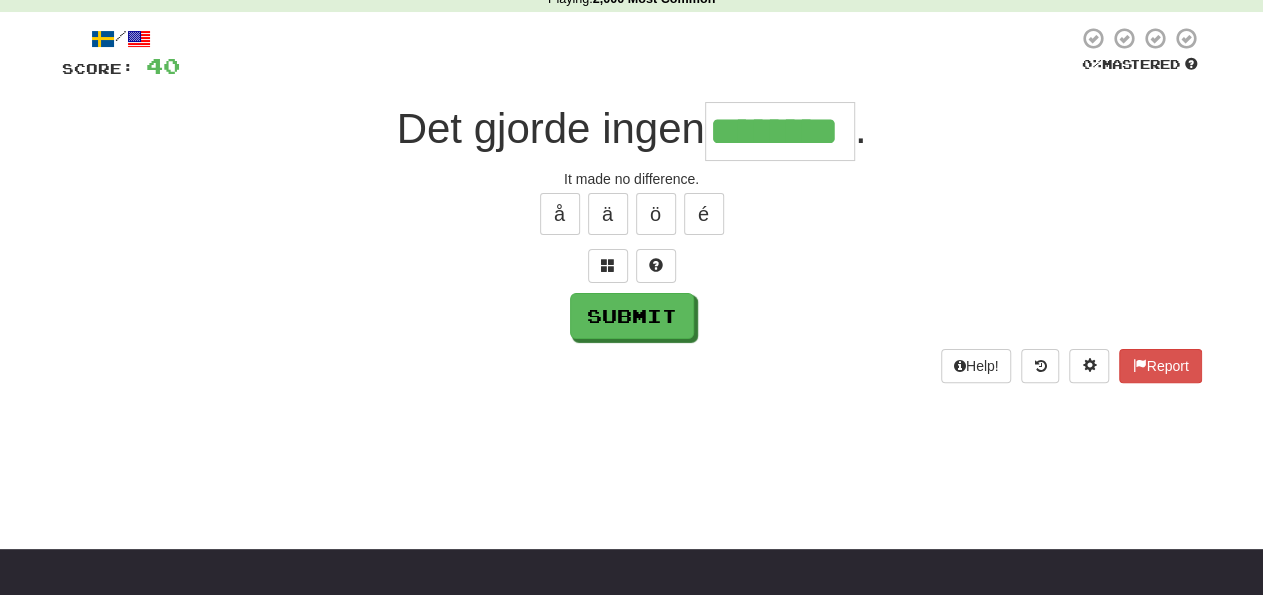 type on "********" 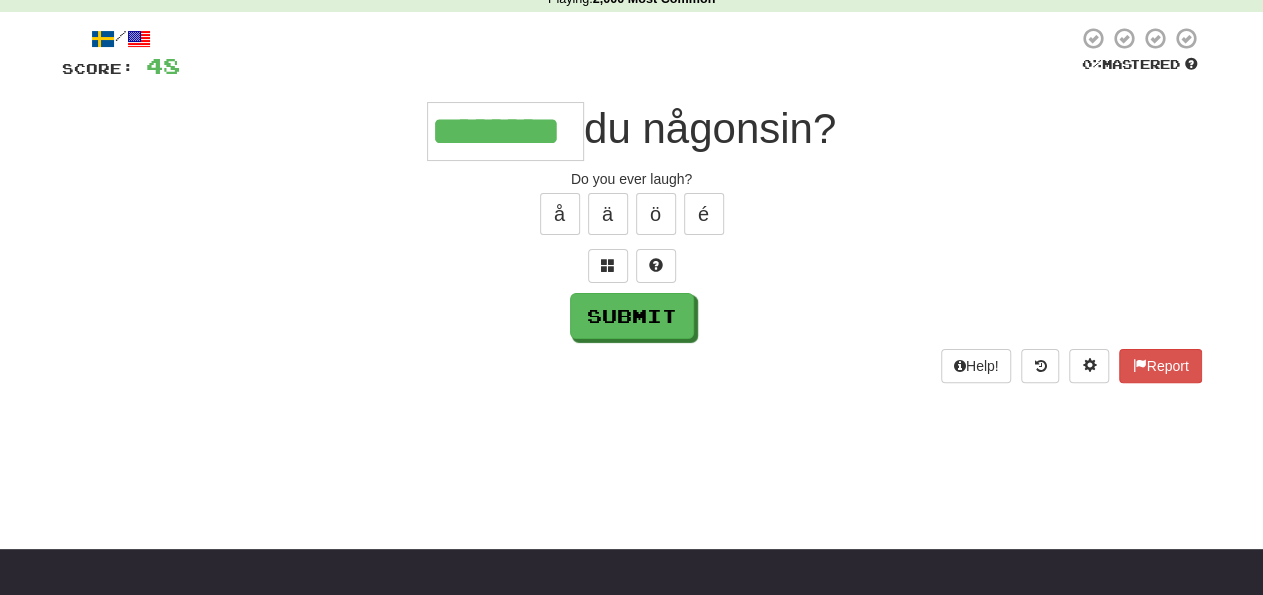 type on "********" 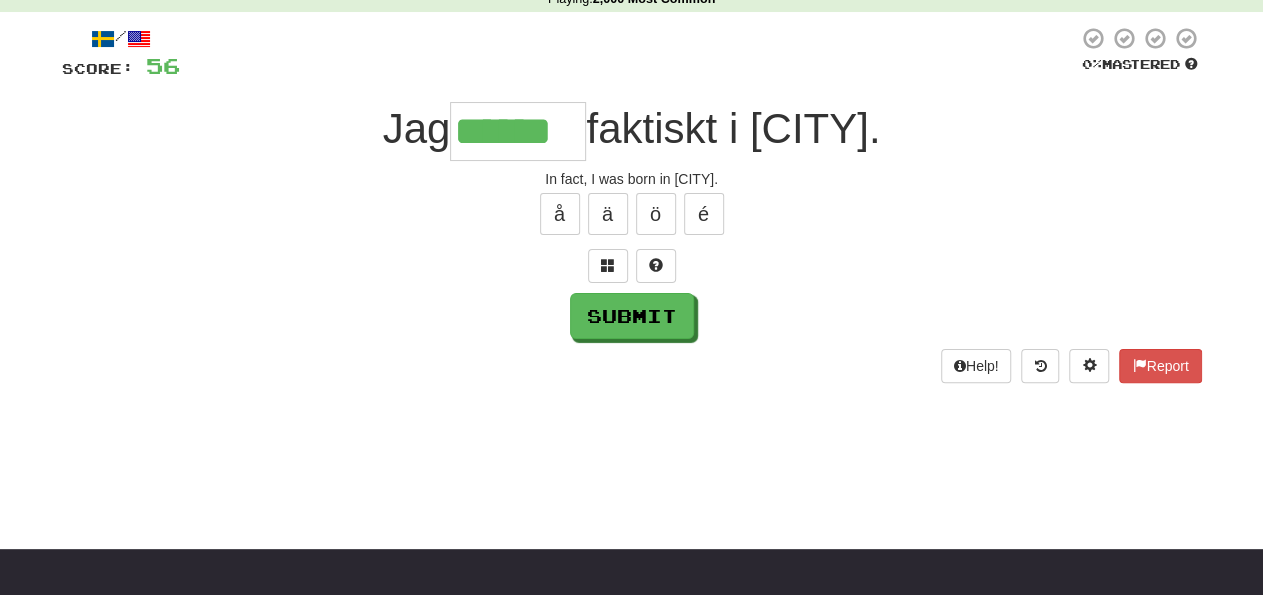 type on "******" 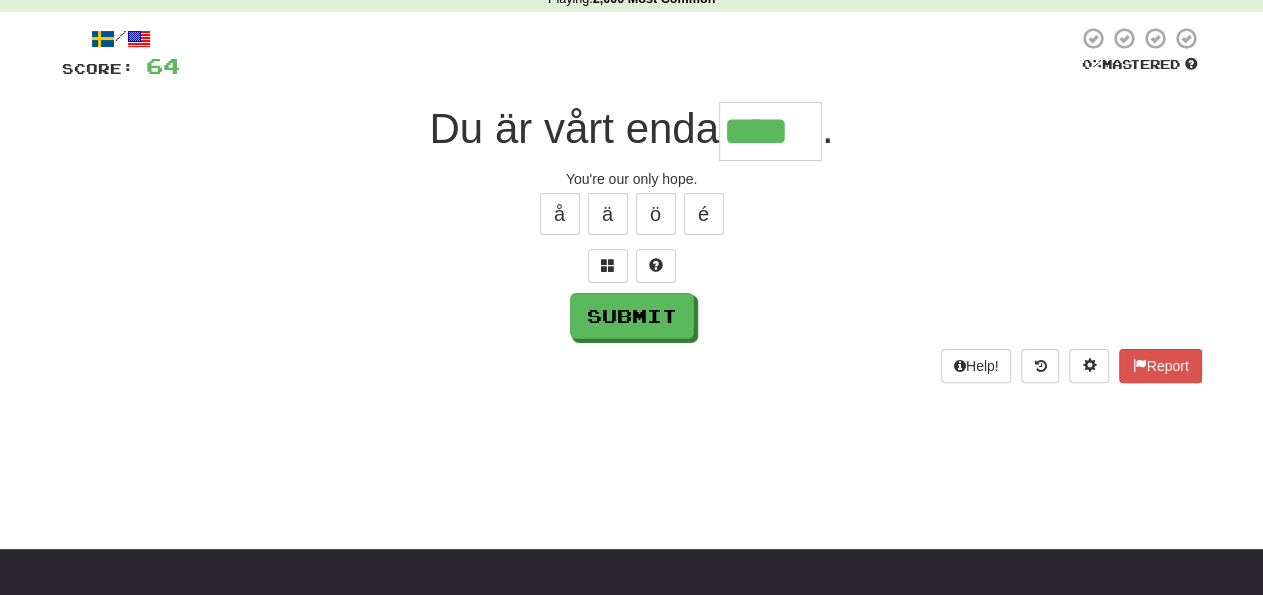 type on "****" 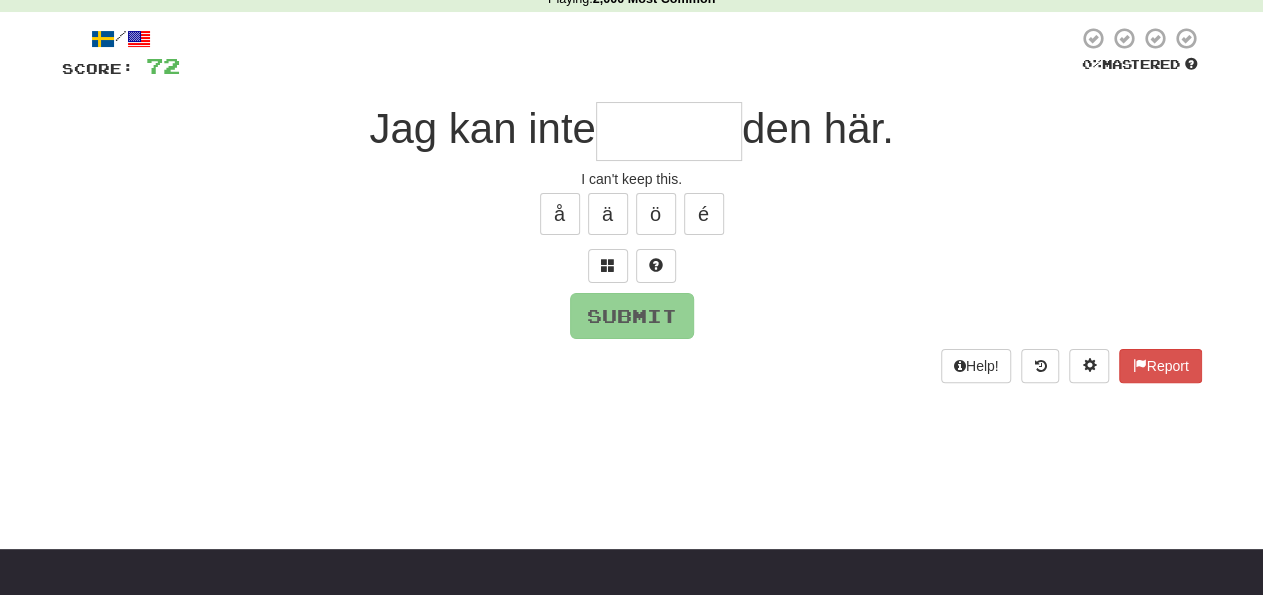type on "*" 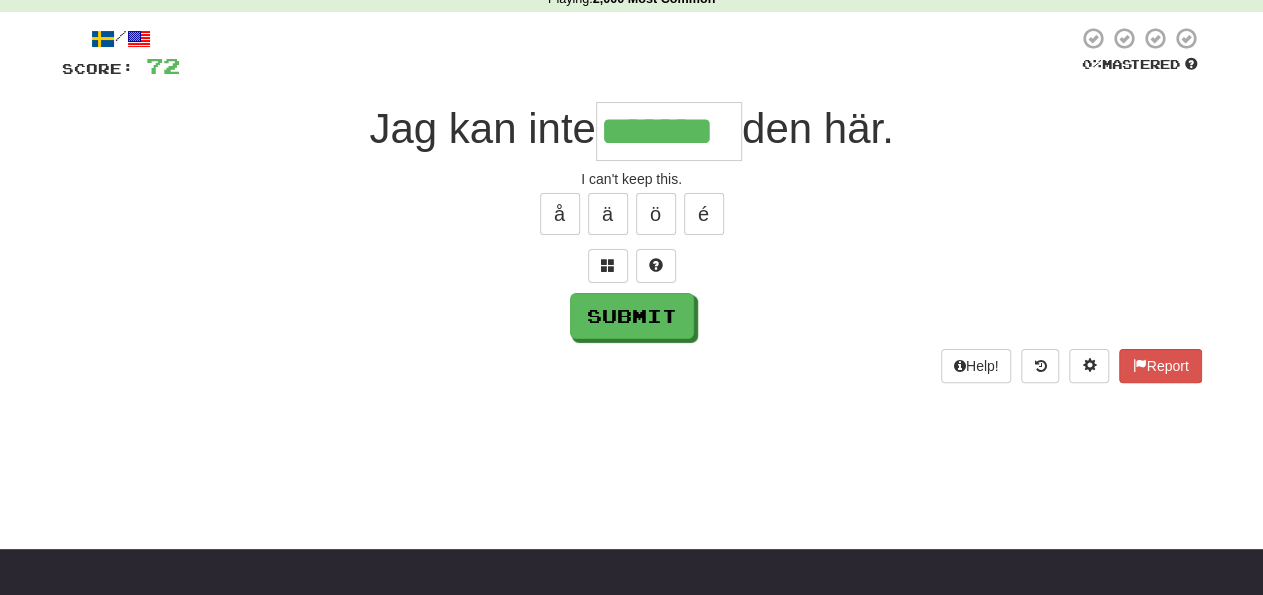 type on "*******" 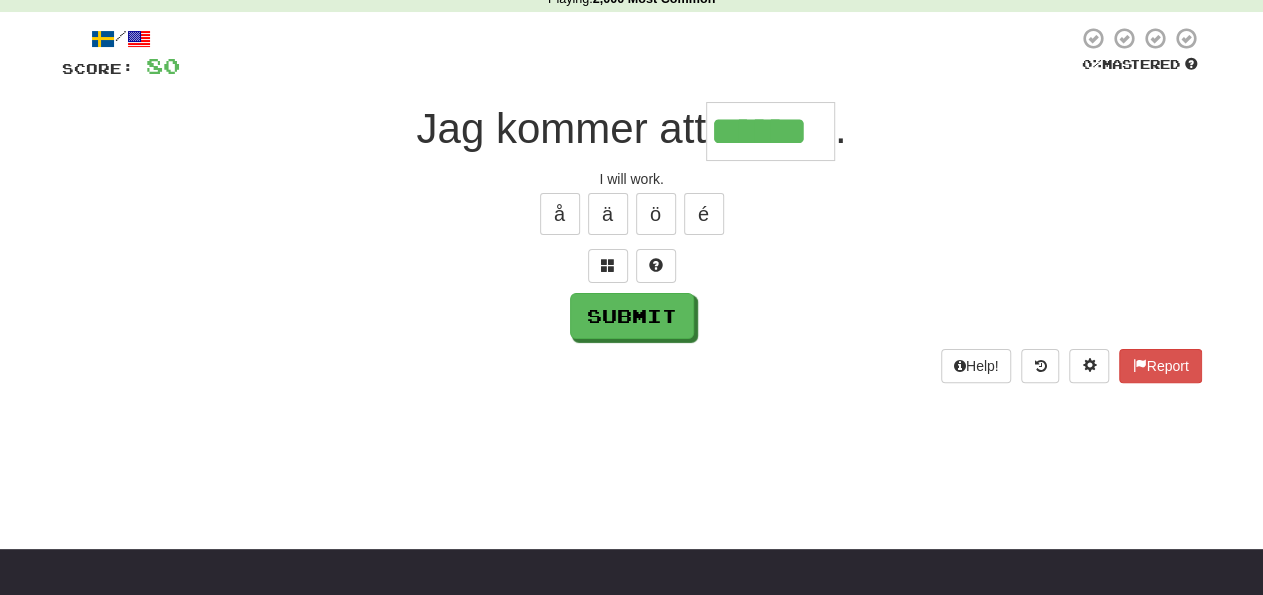type on "******" 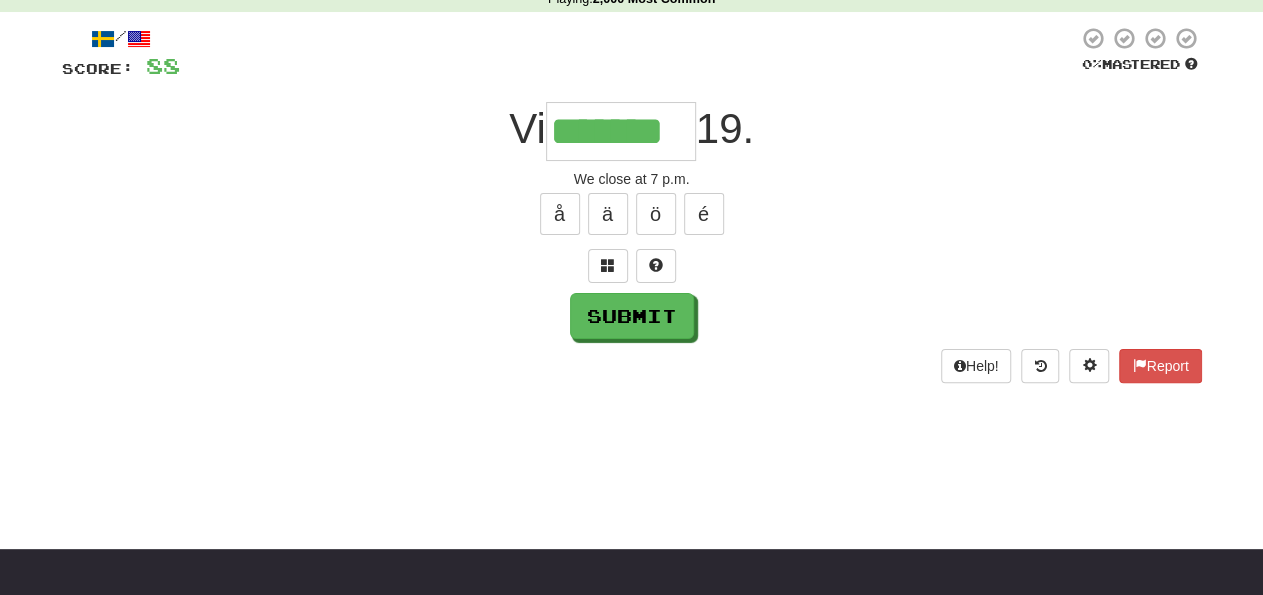 type on "*******" 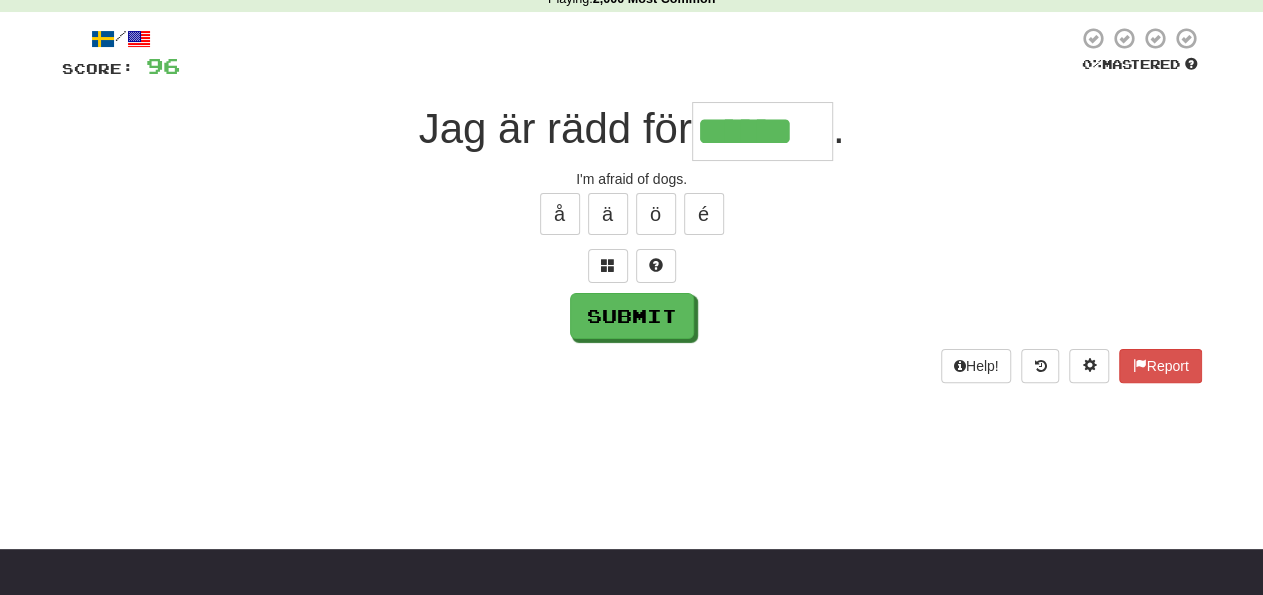 type on "******" 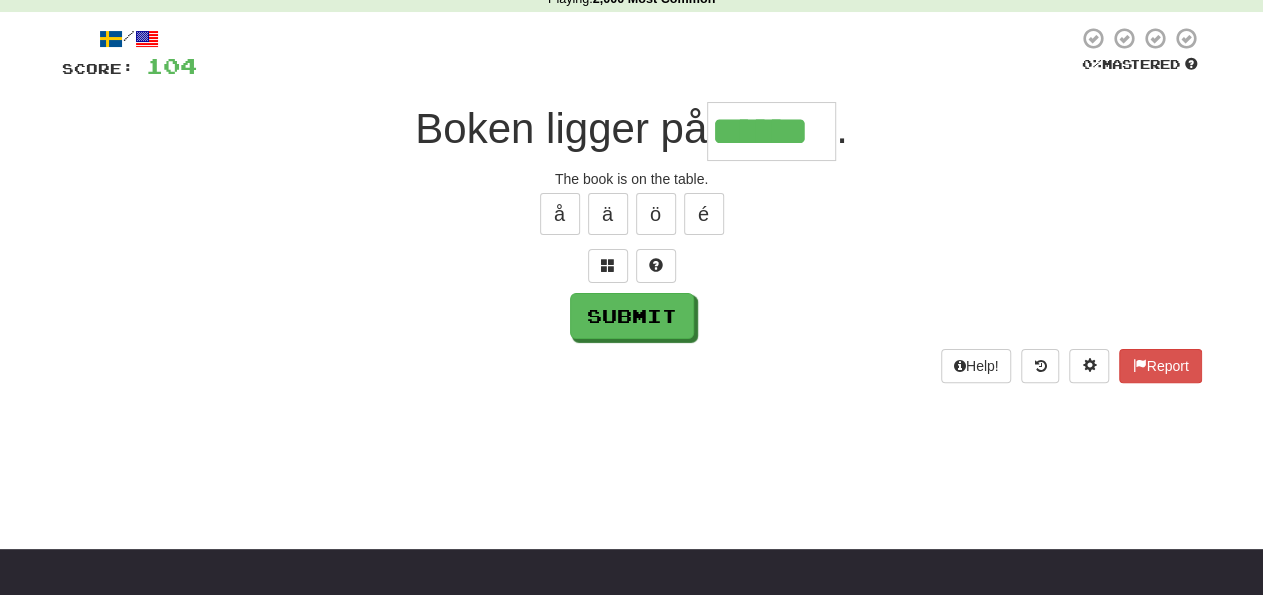 type on "******" 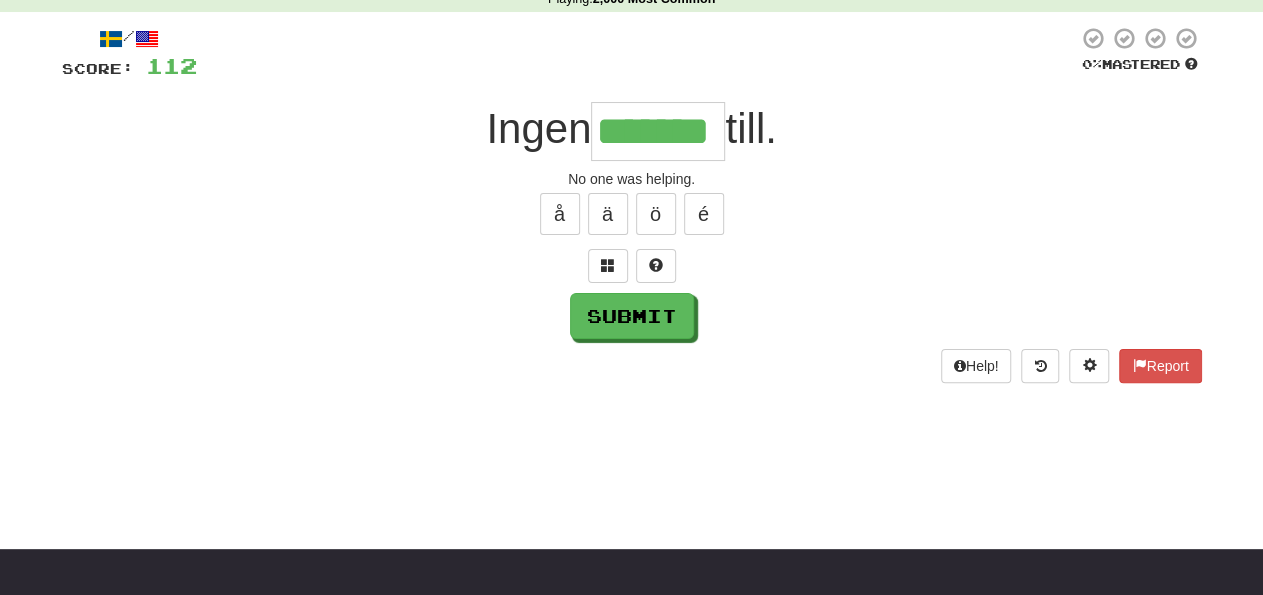 type on "*******" 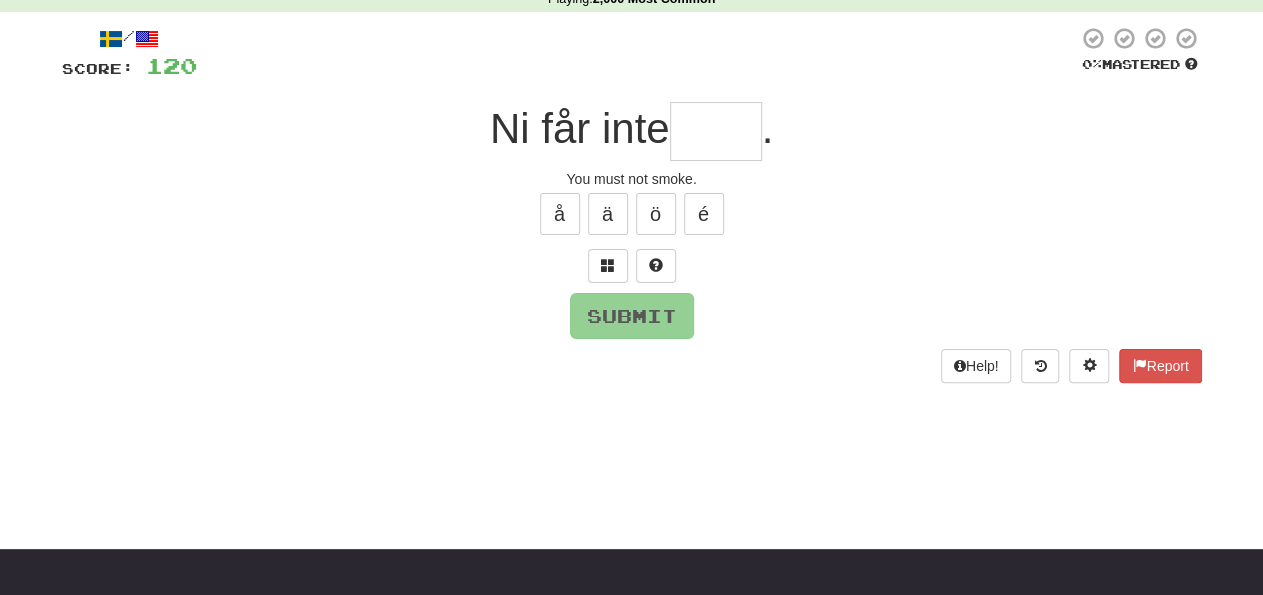 type on "*" 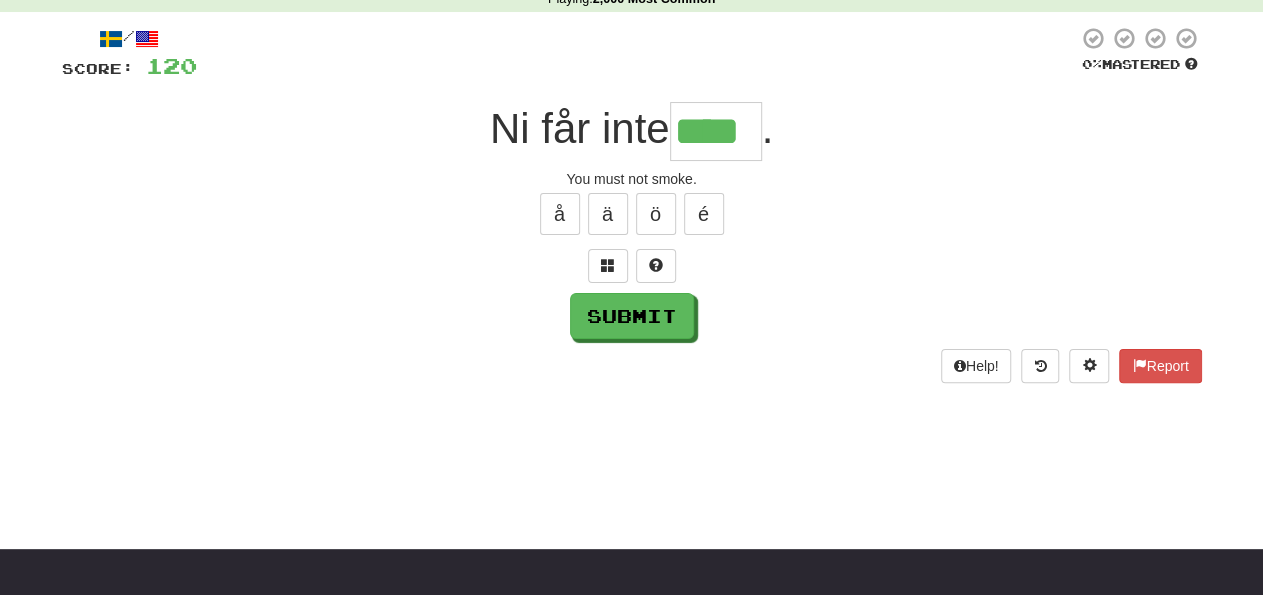 type on "****" 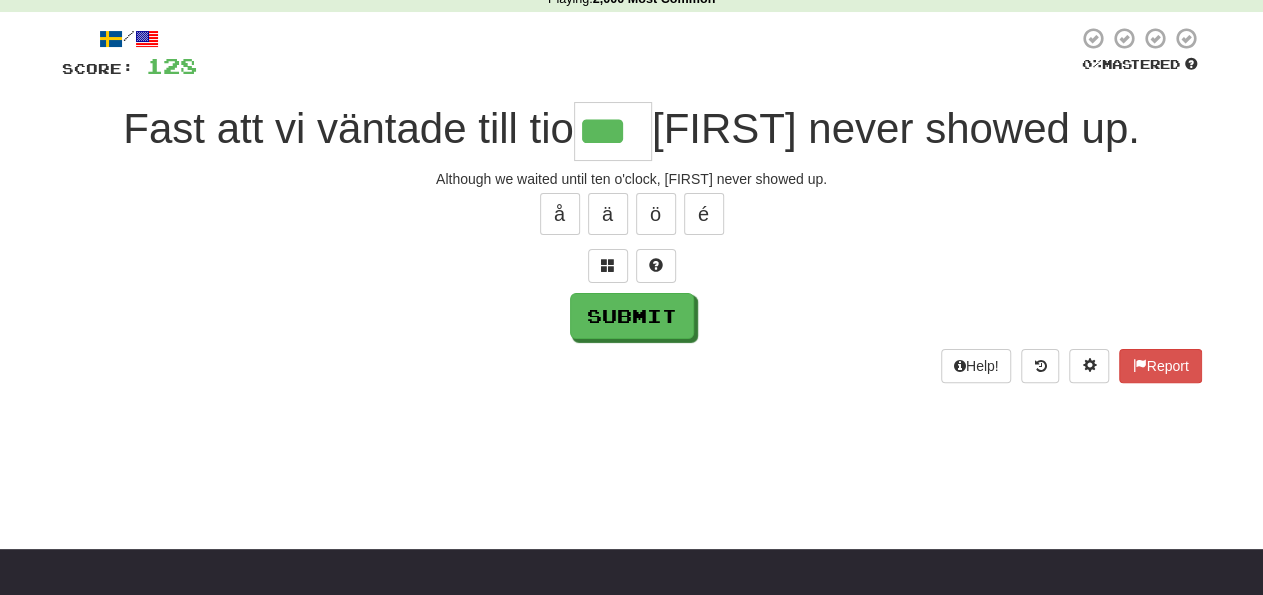 type on "***" 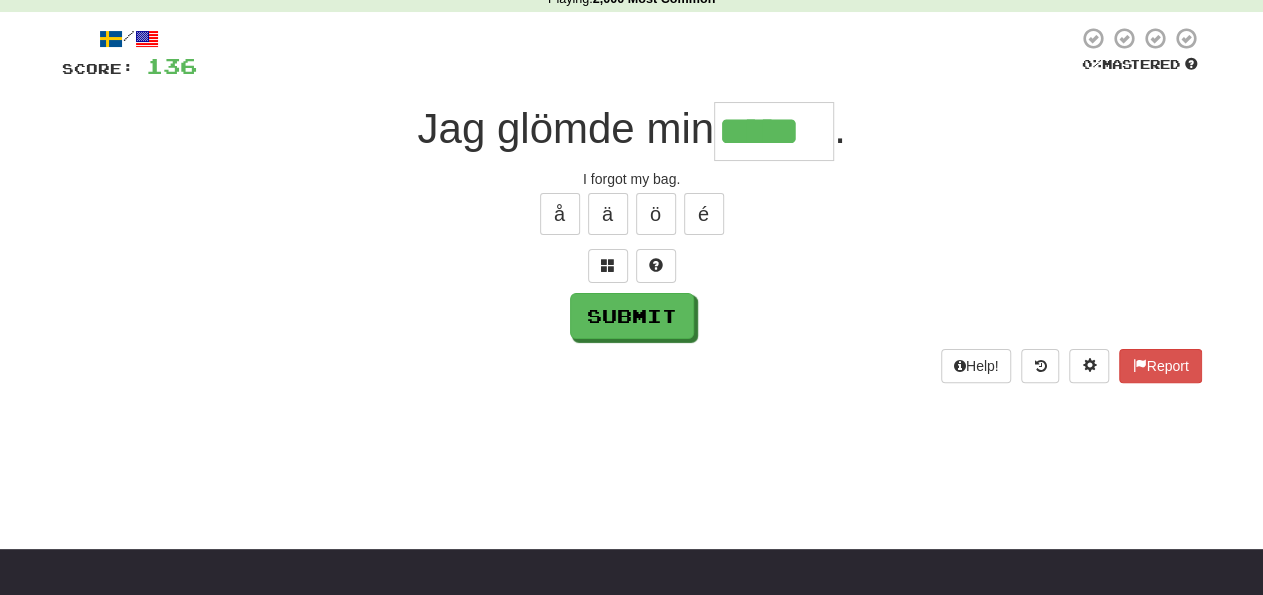 type on "*****" 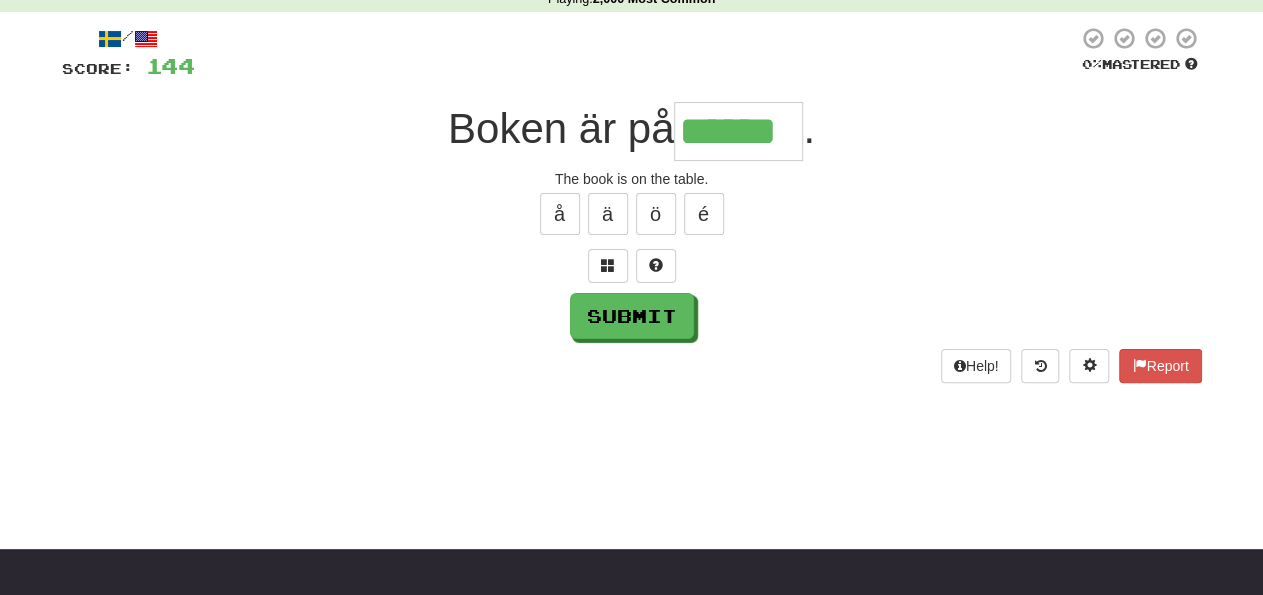type on "******" 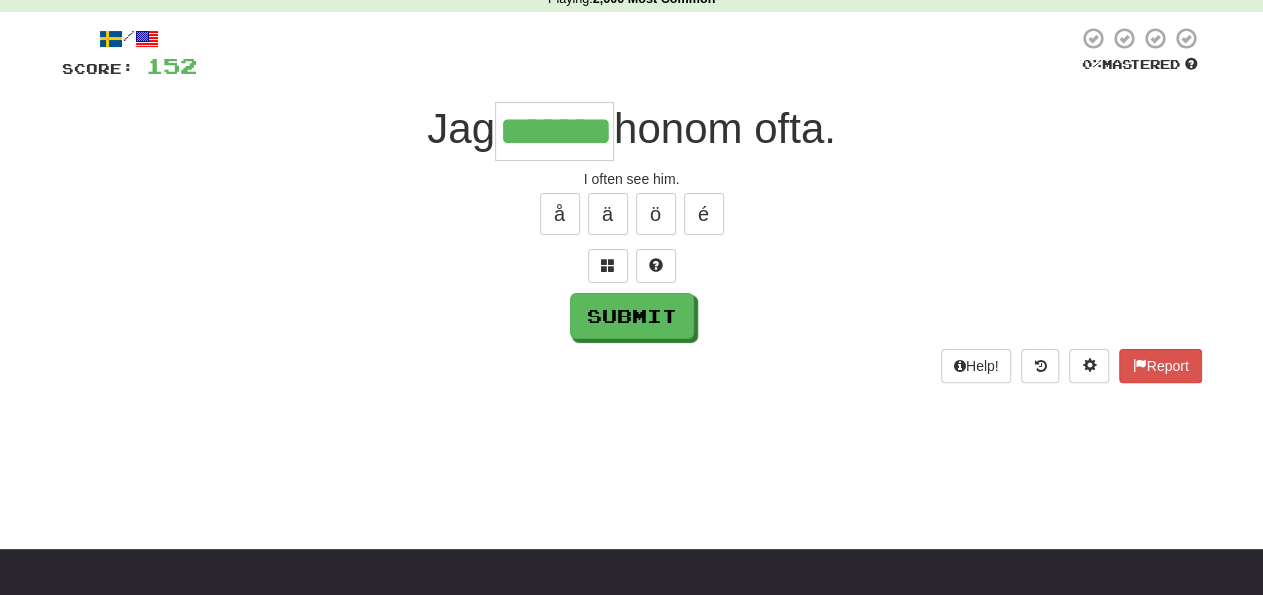type on "*******" 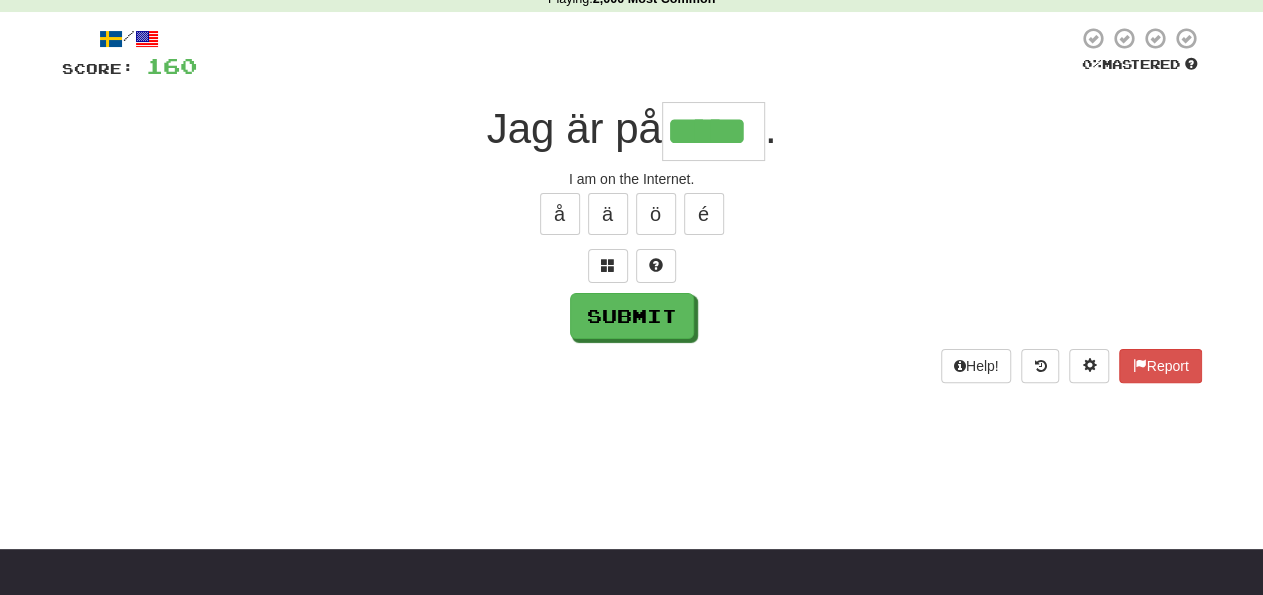 type on "*****" 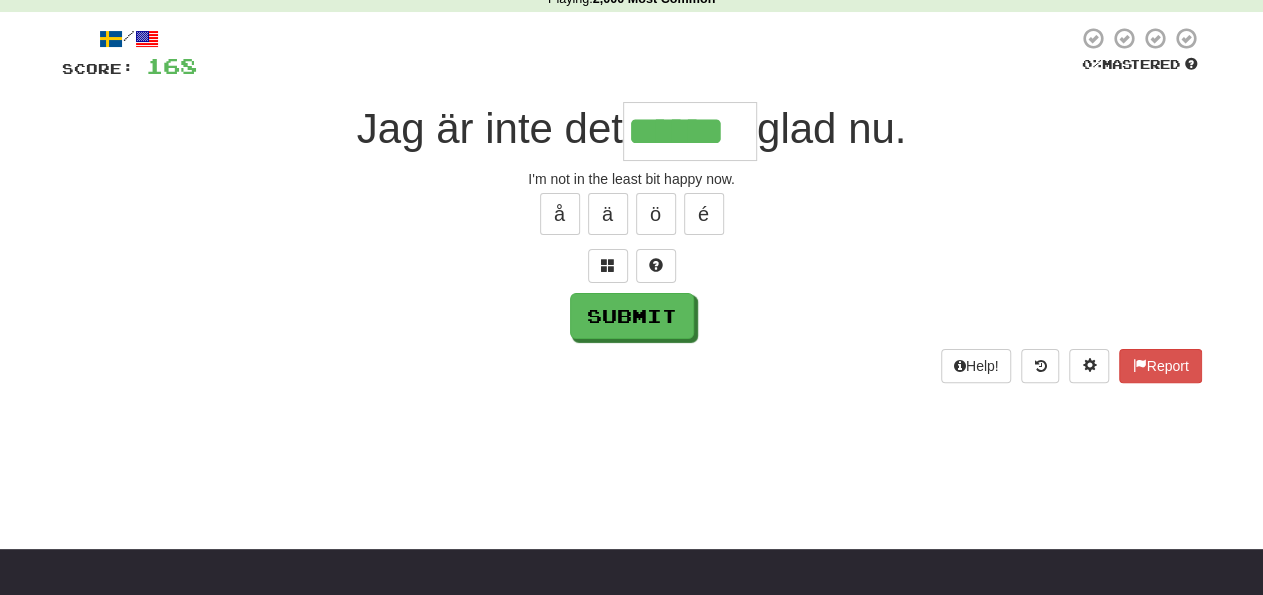 type on "******" 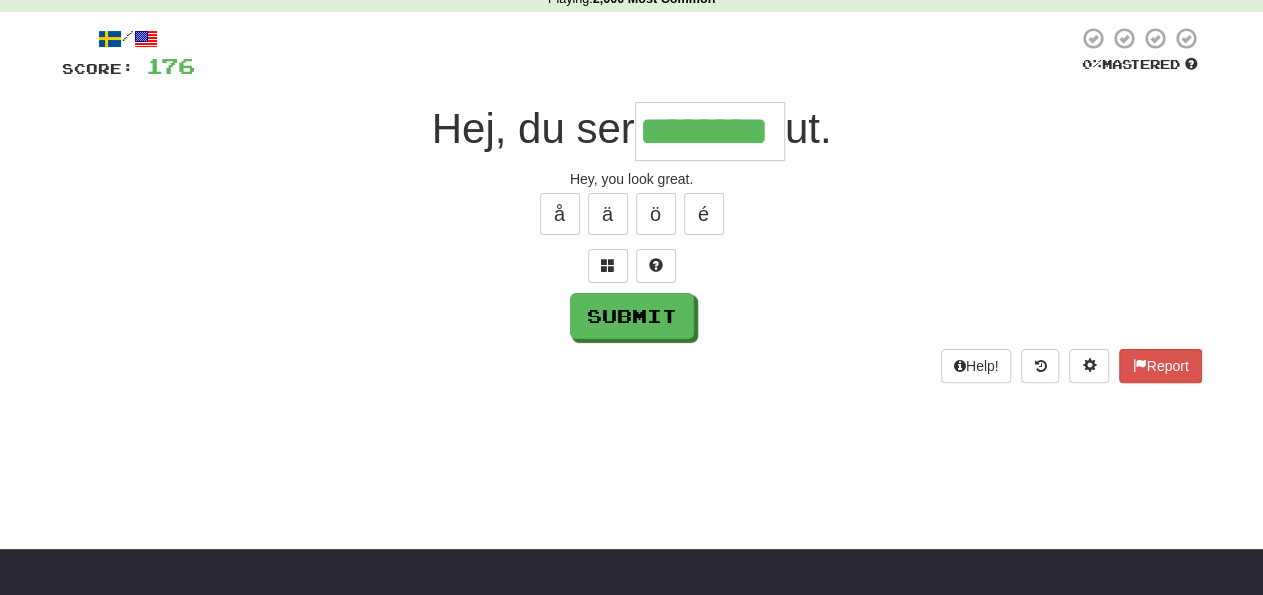 type on "********" 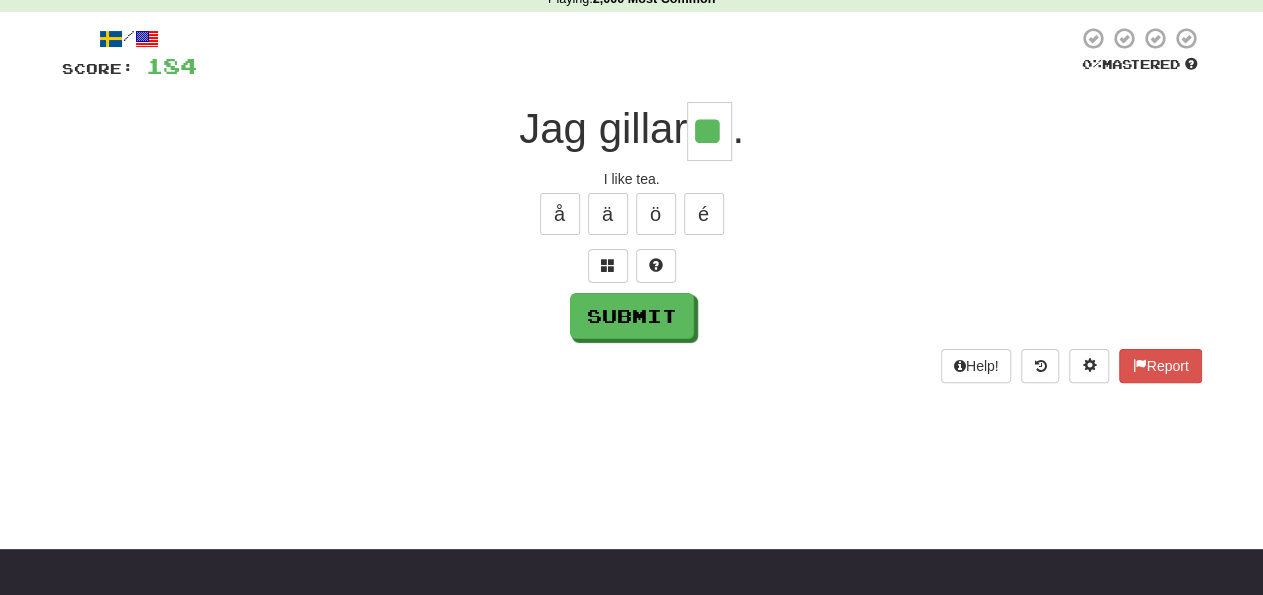 type on "**" 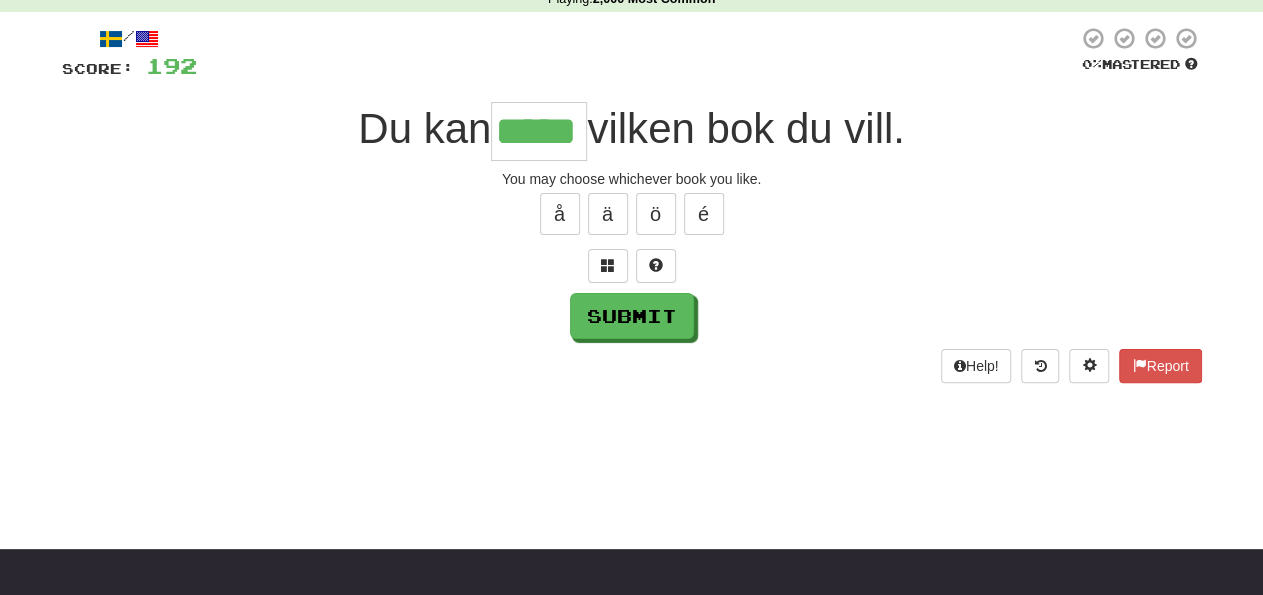 type on "*****" 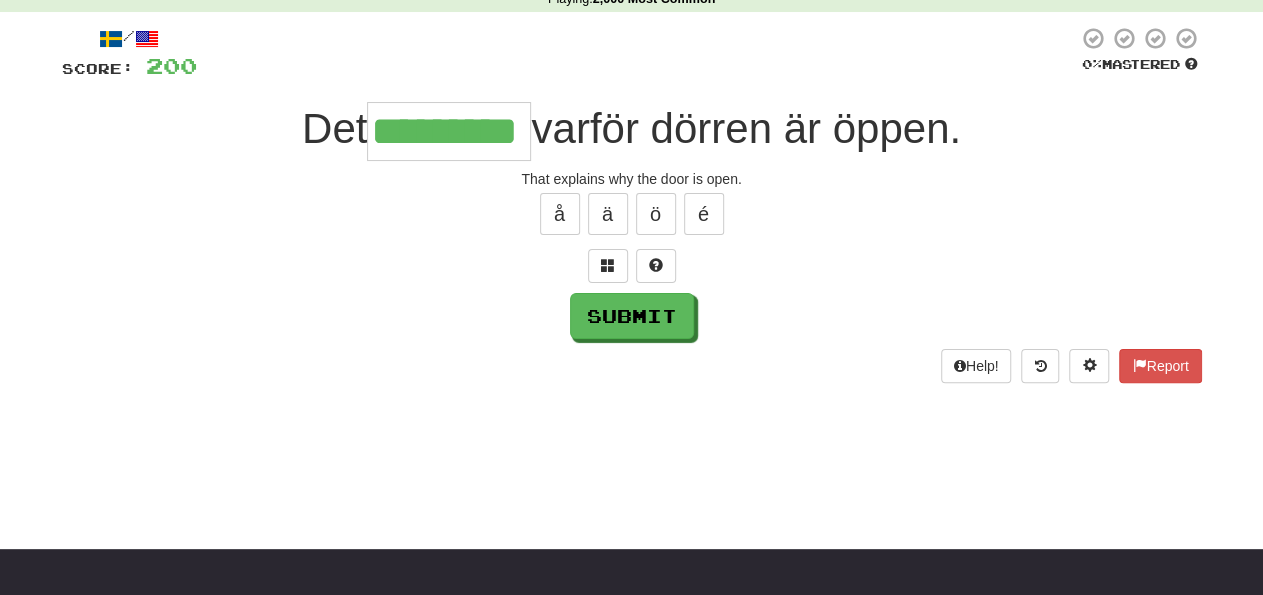 type on "*********" 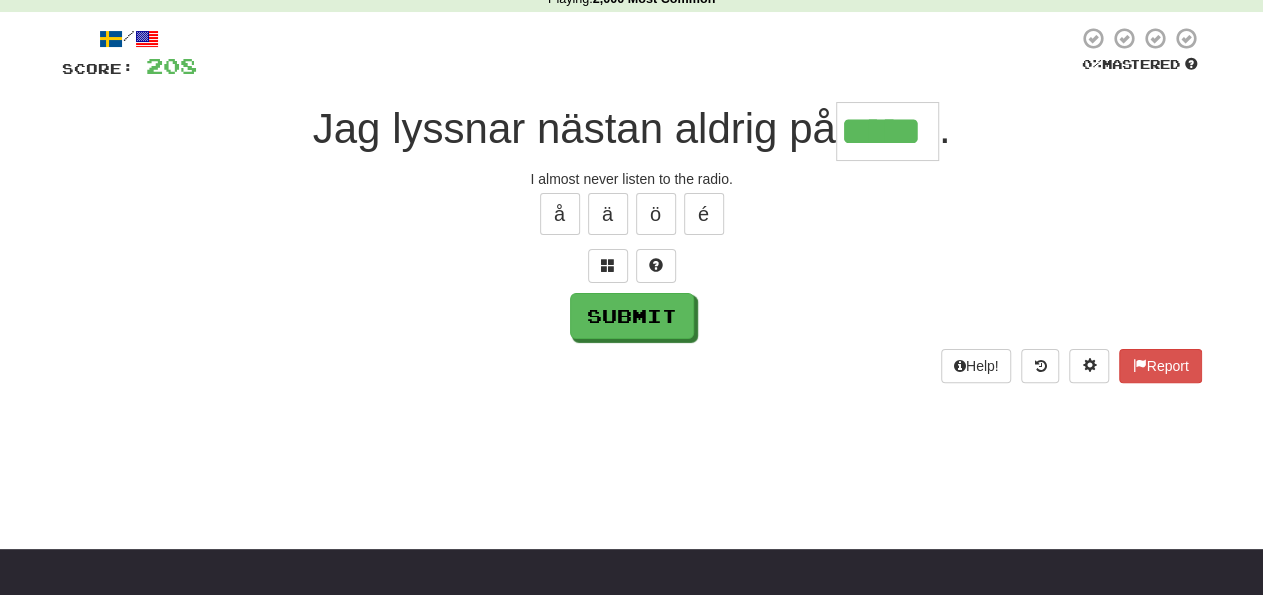 type on "*****" 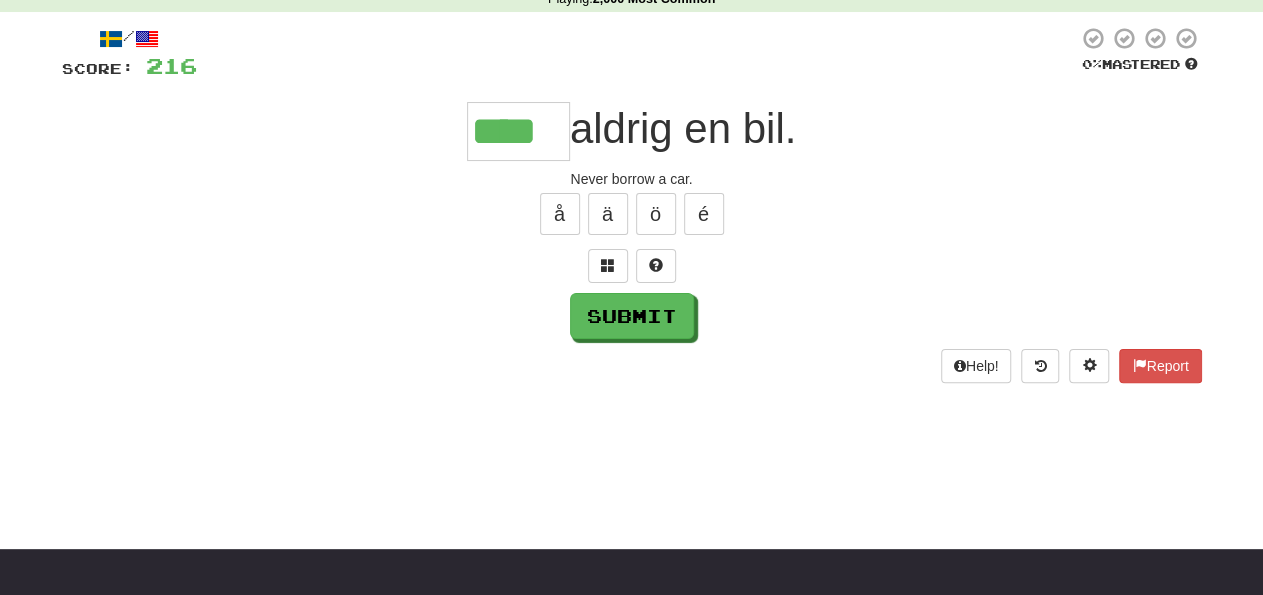 type on "****" 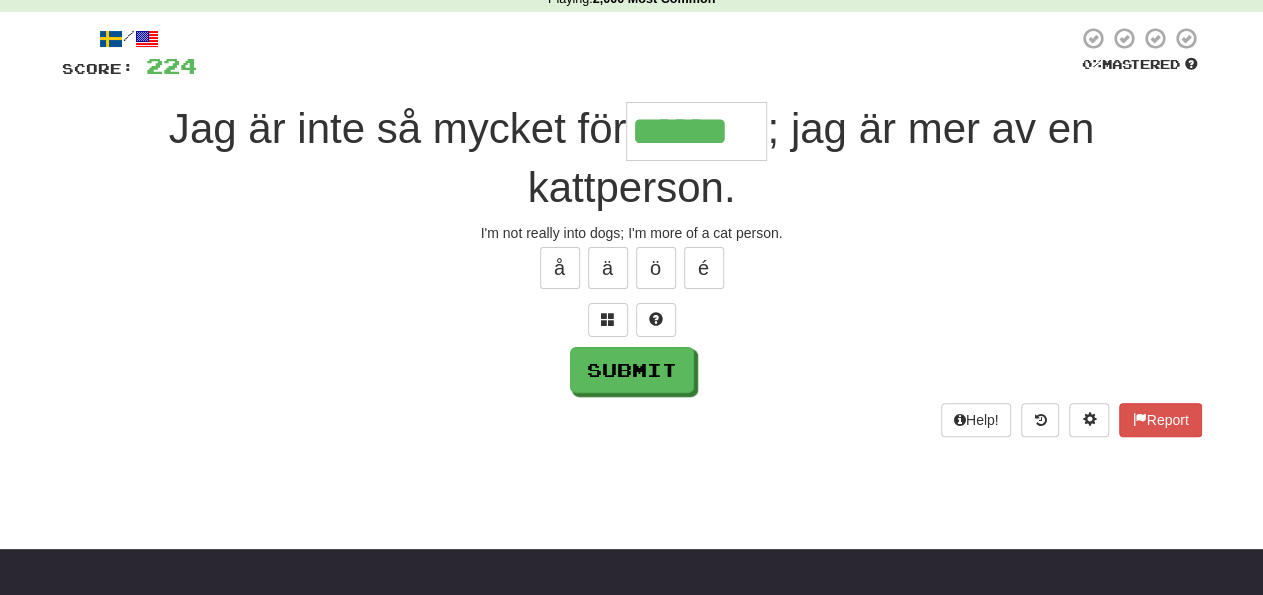 type on "******" 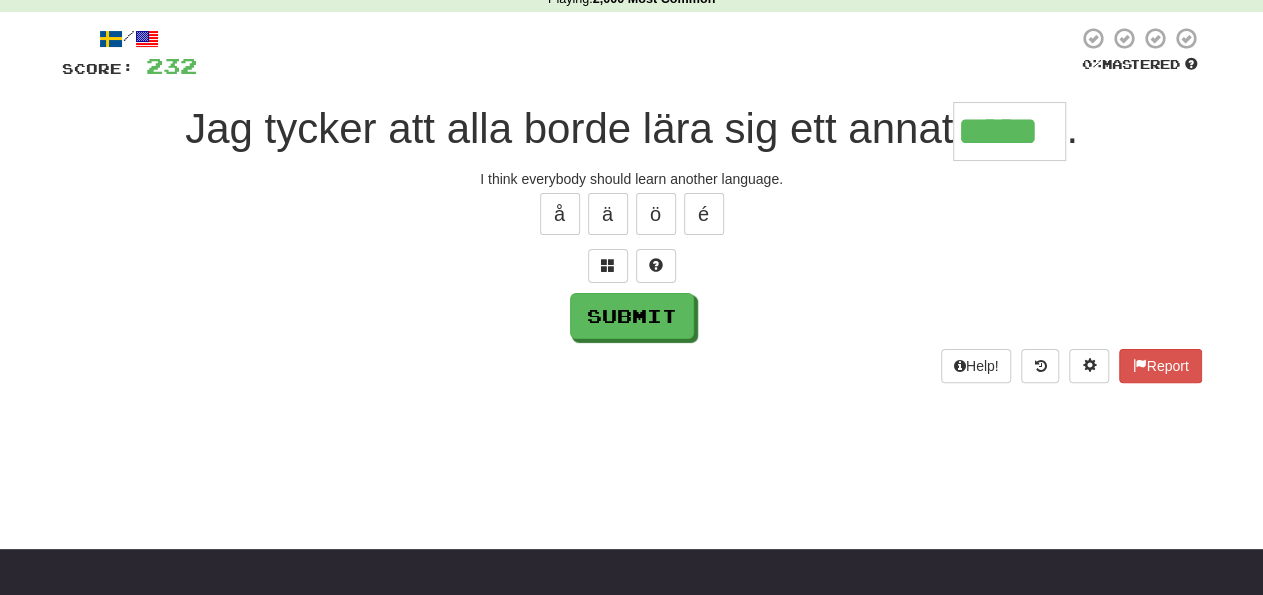 type on "*****" 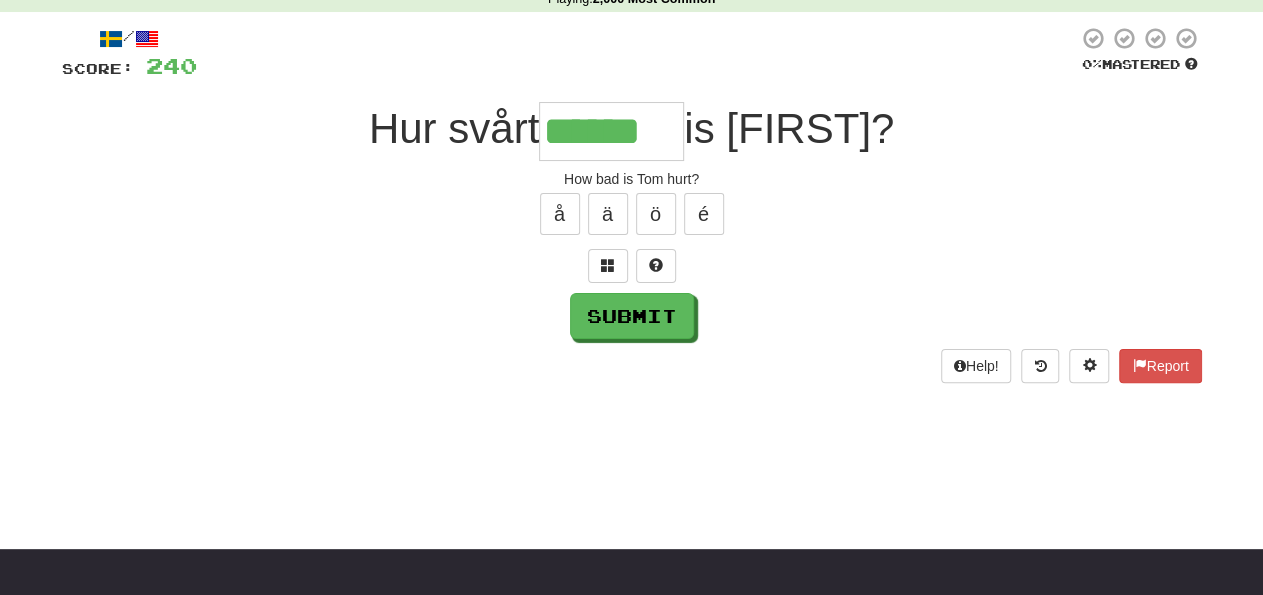 type on "******" 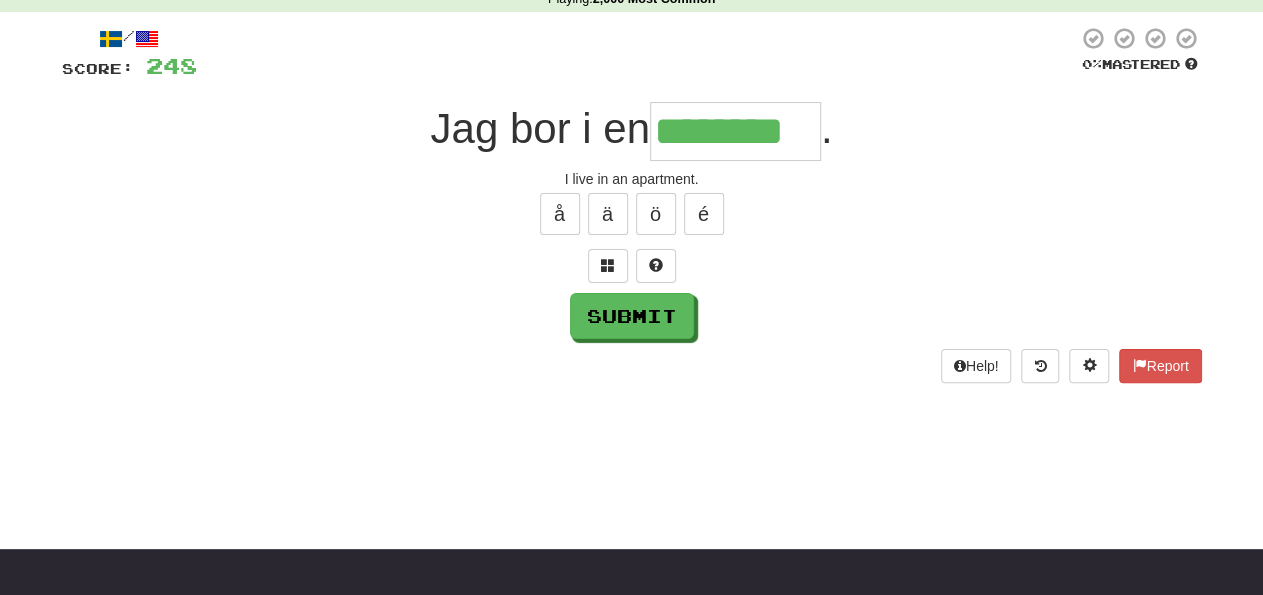 type on "********" 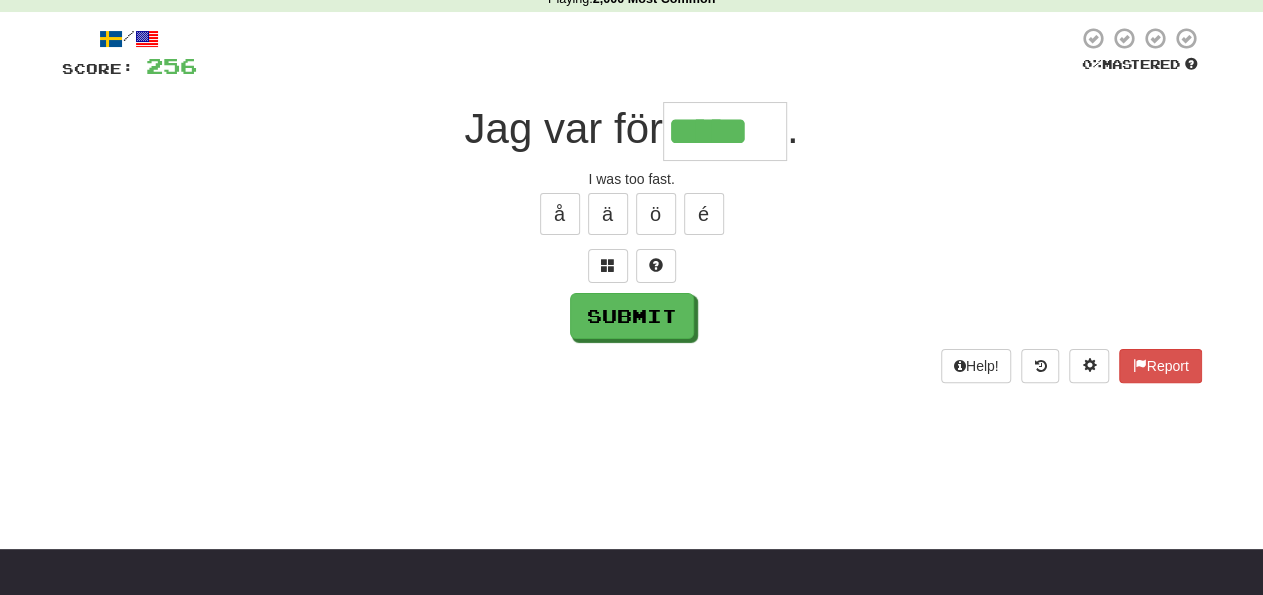 type on "*****" 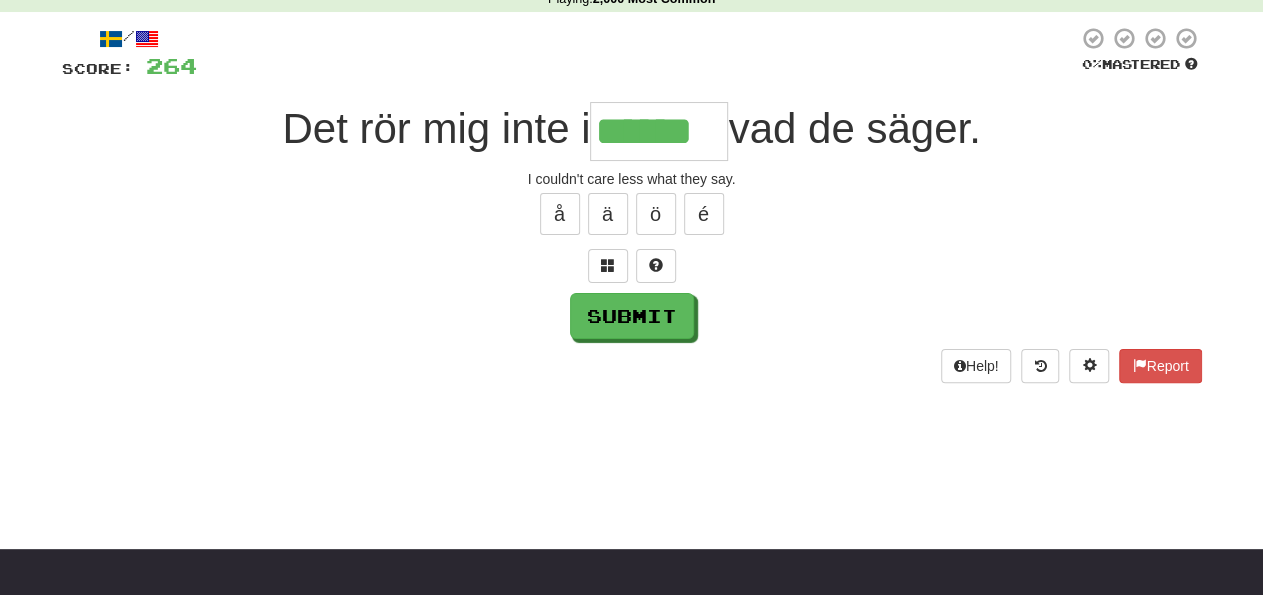 type on "******" 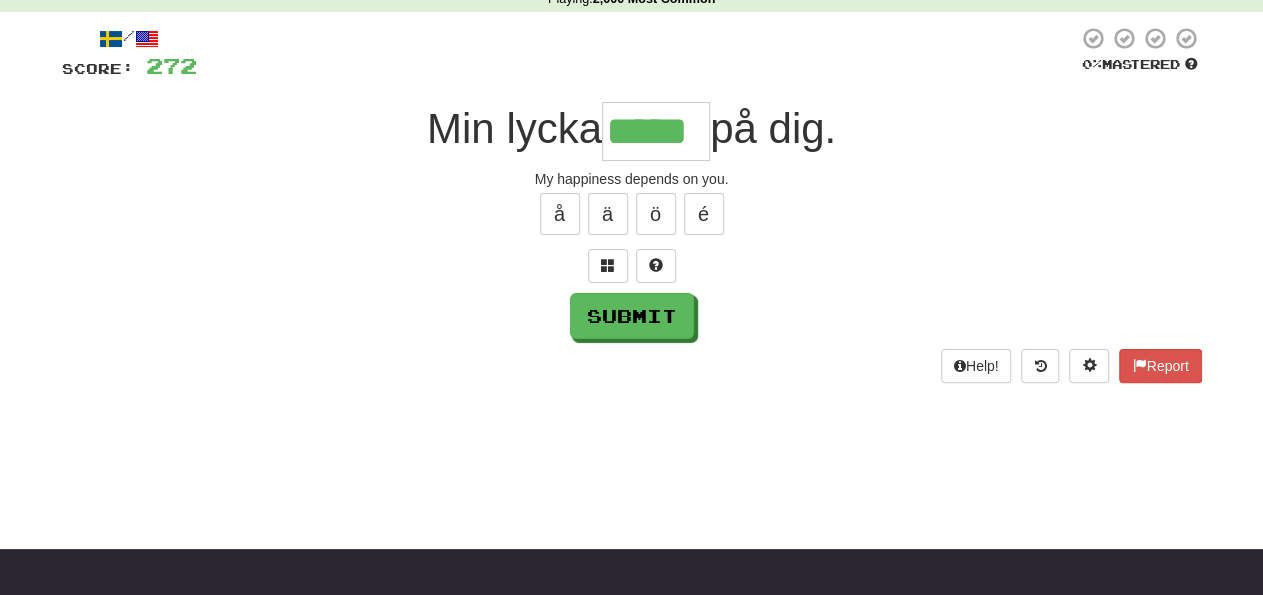 type on "*****" 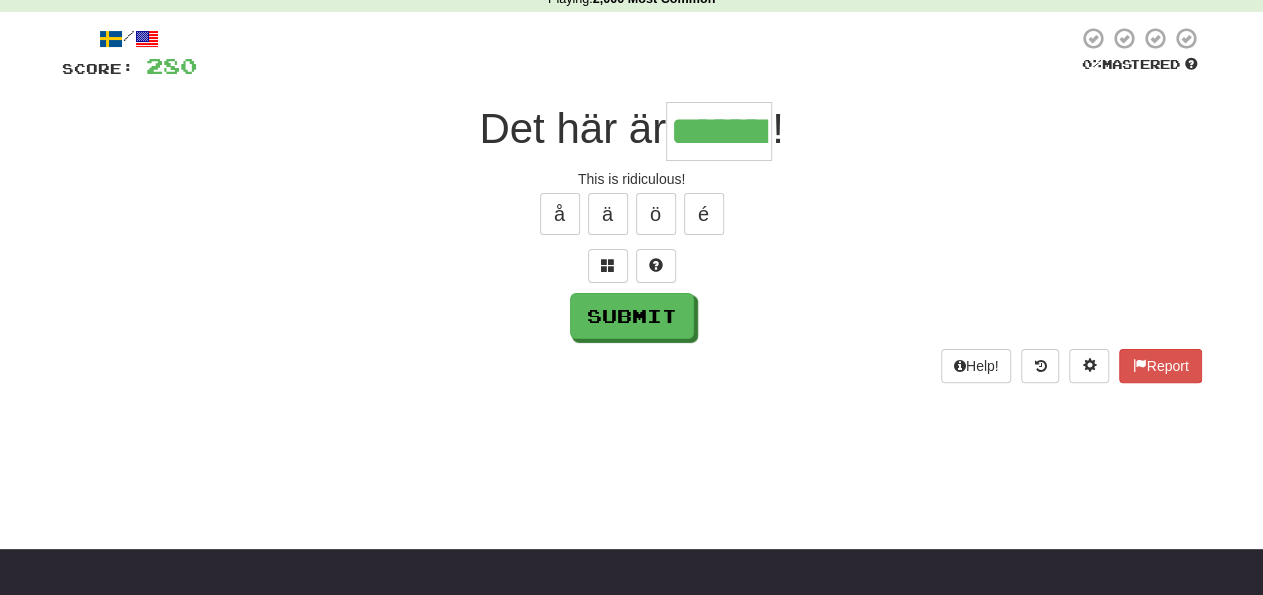 type on "*******" 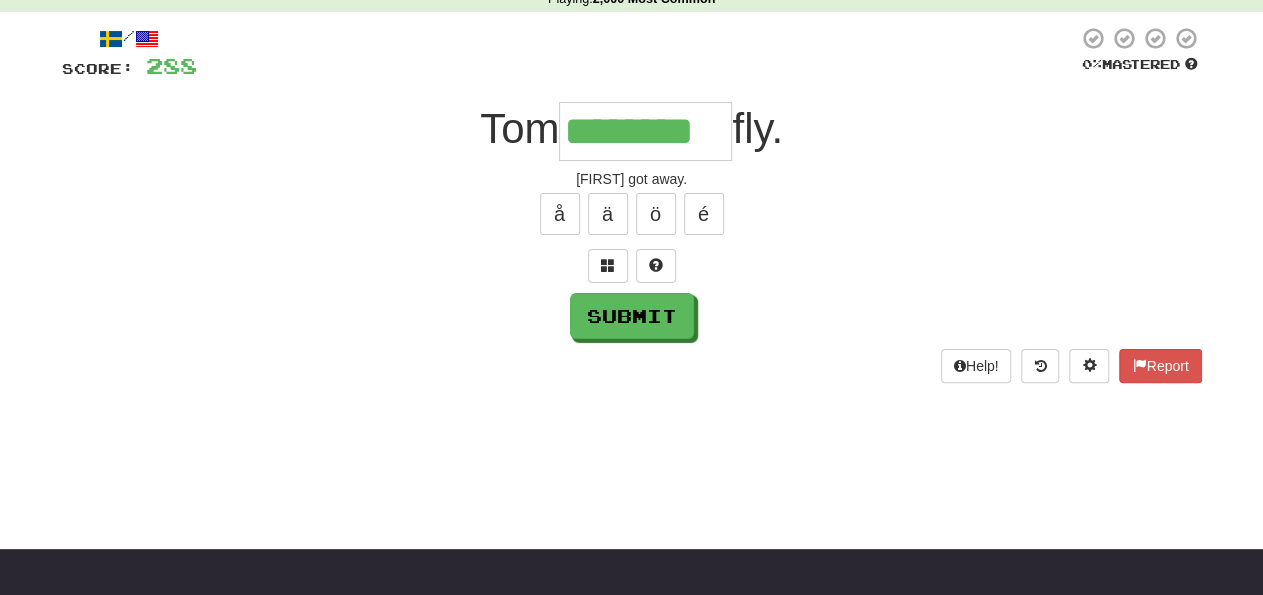 type on "********" 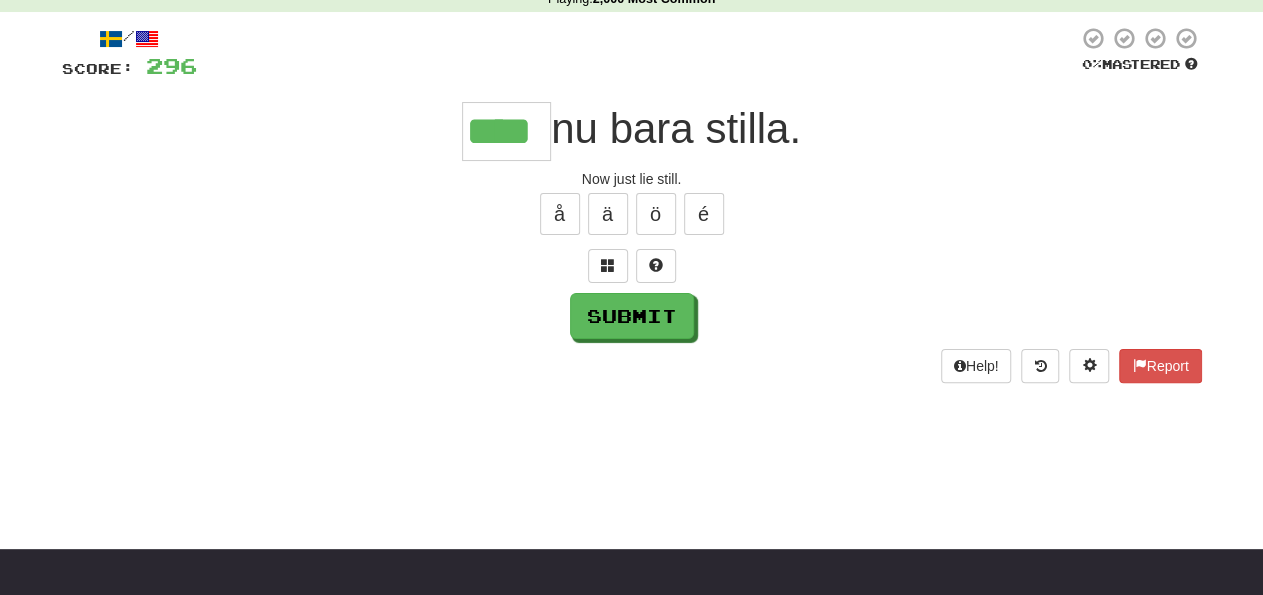 type on "****" 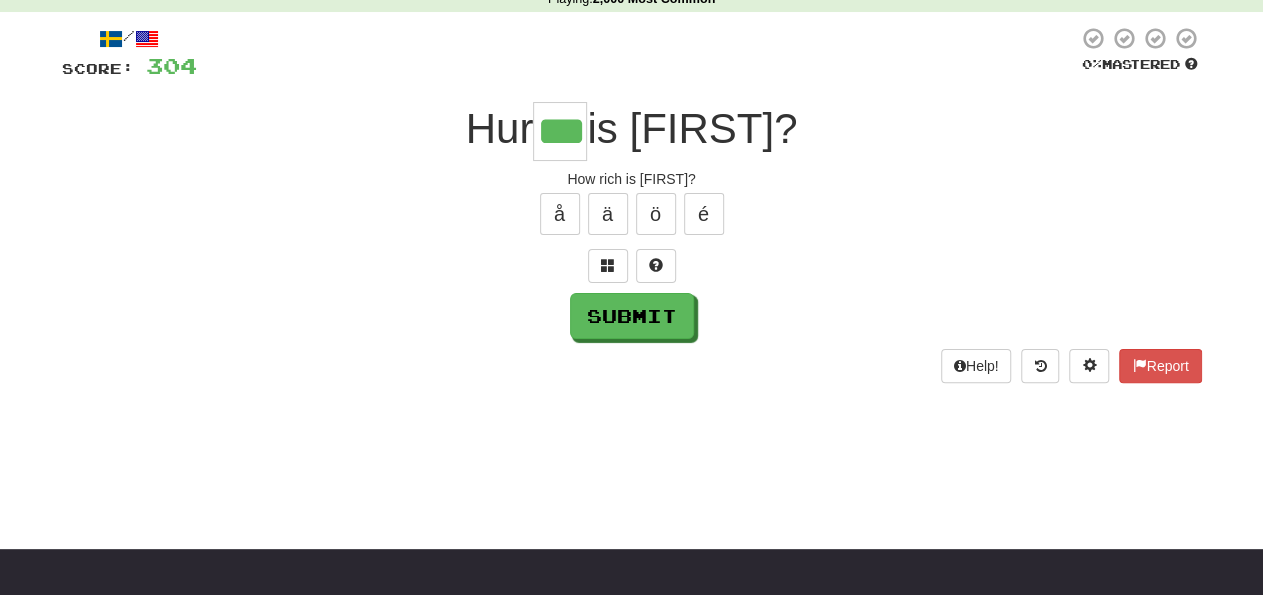 type on "***" 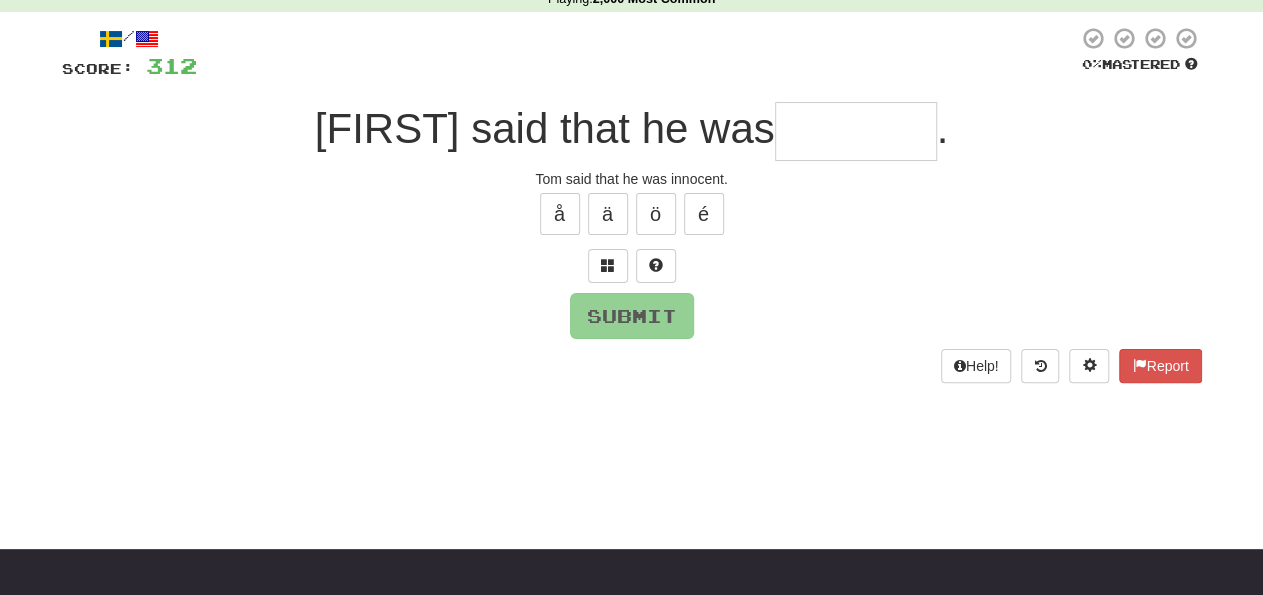 type on "*" 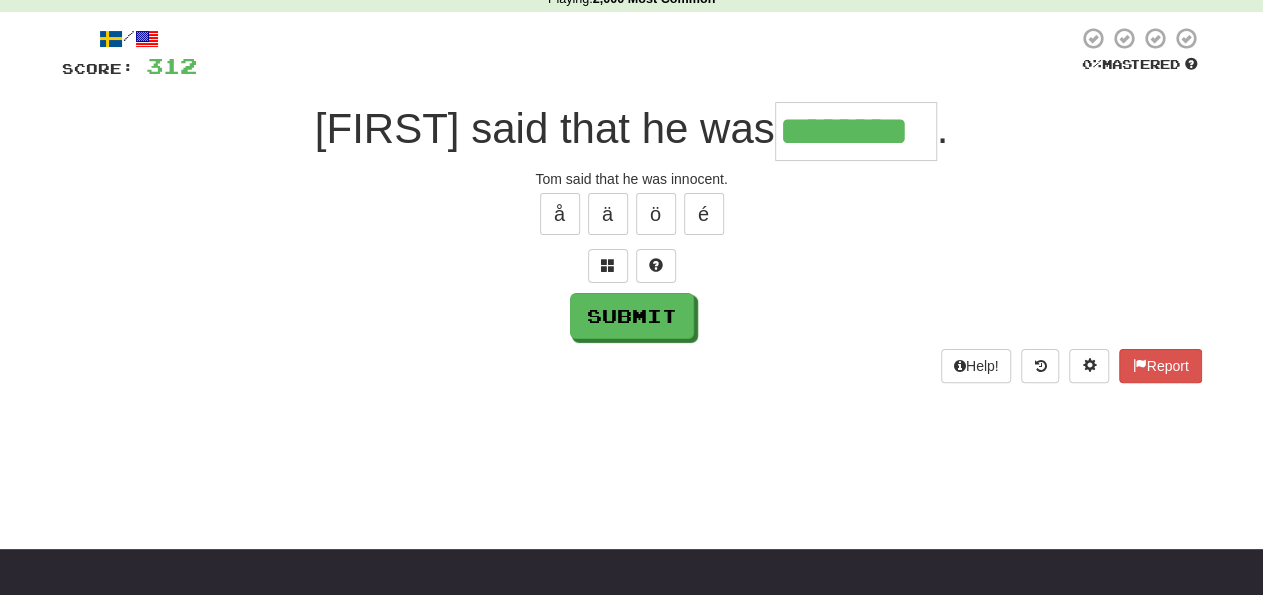 type on "********" 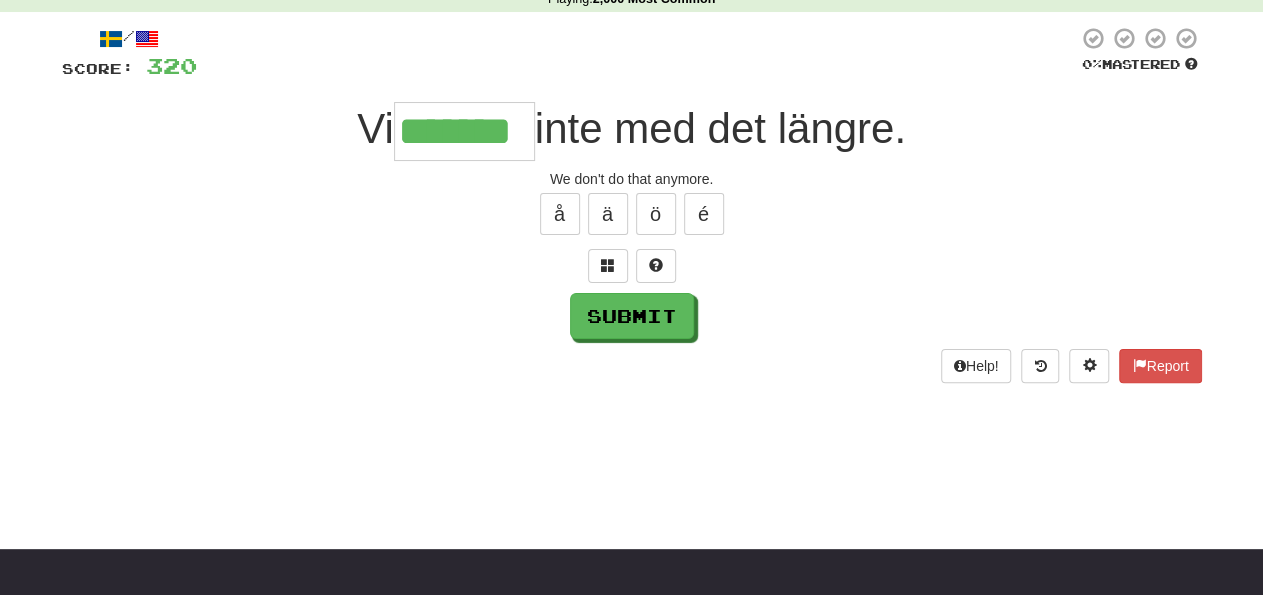 type on "*******" 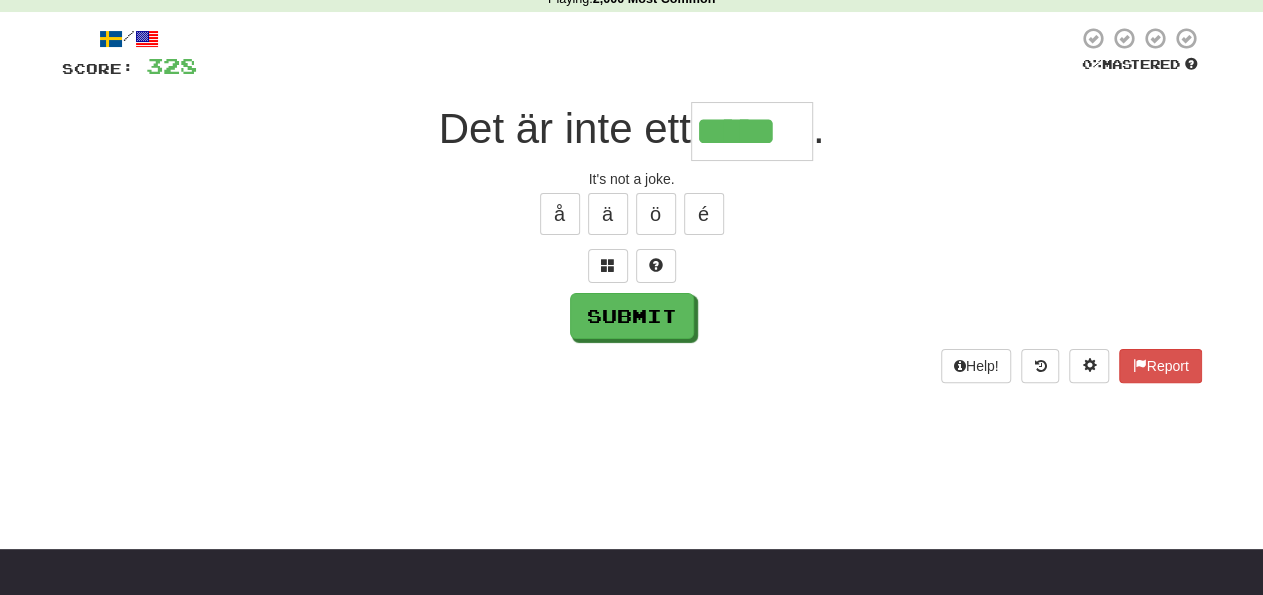 type on "*****" 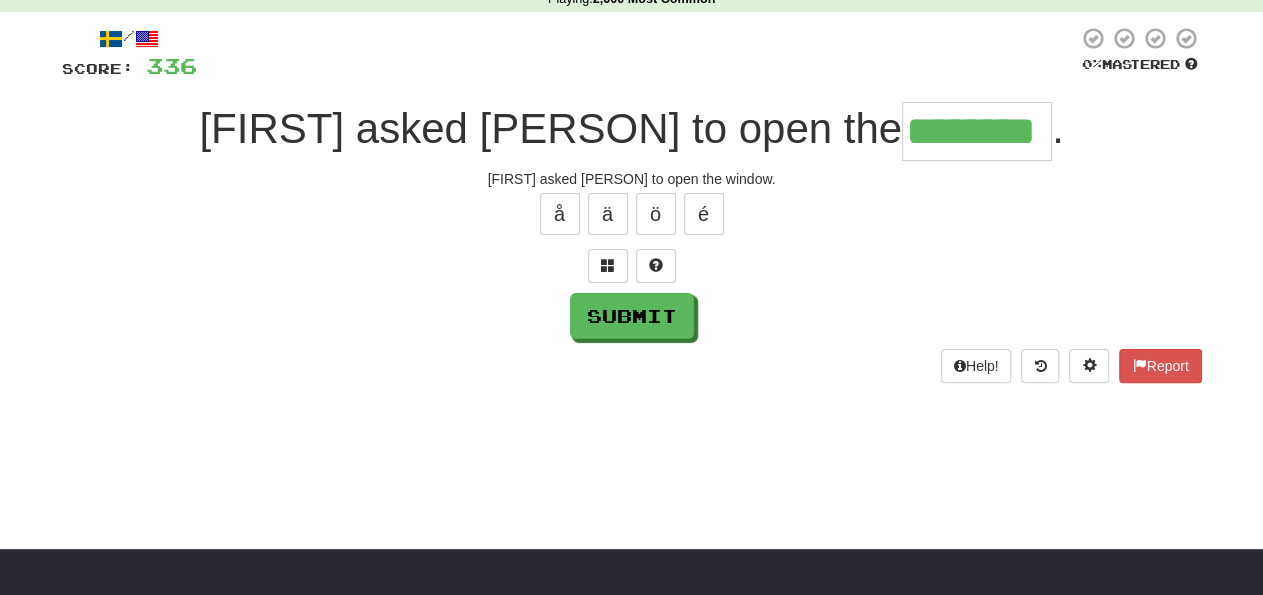 type on "********" 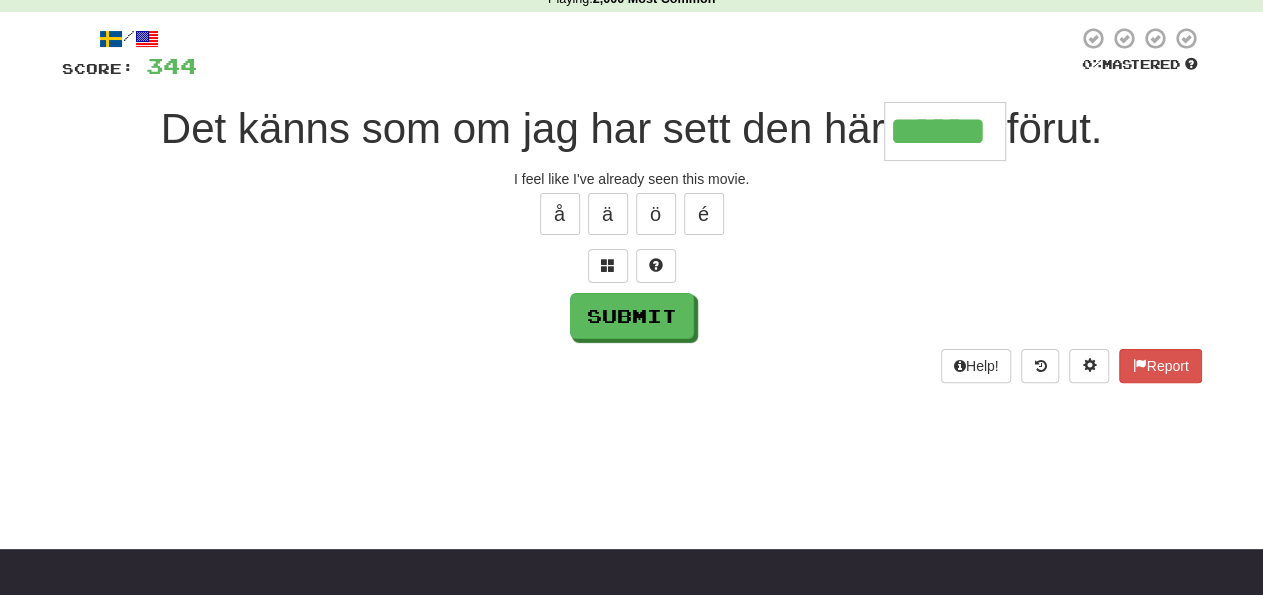 type on "******" 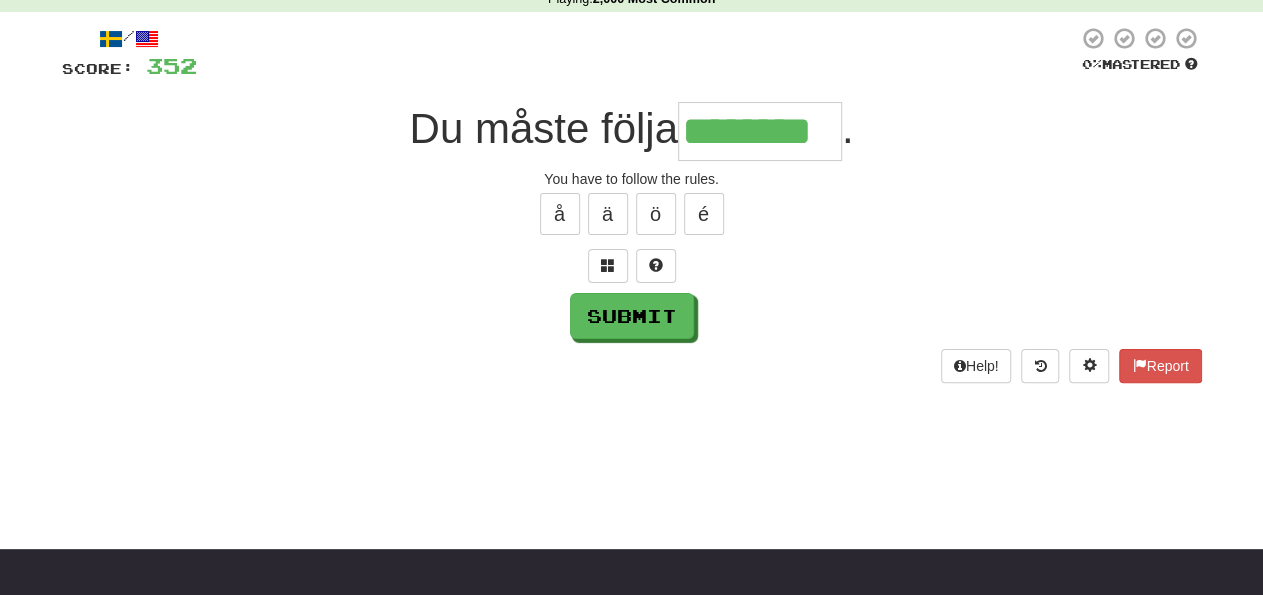 type on "********" 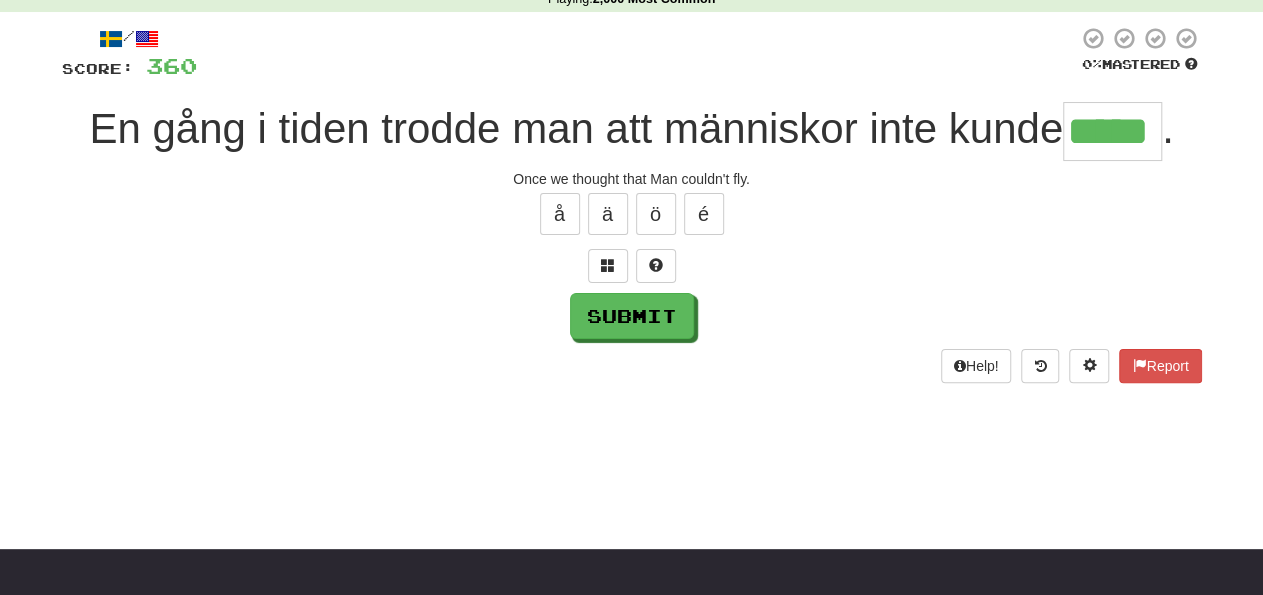 type on "*****" 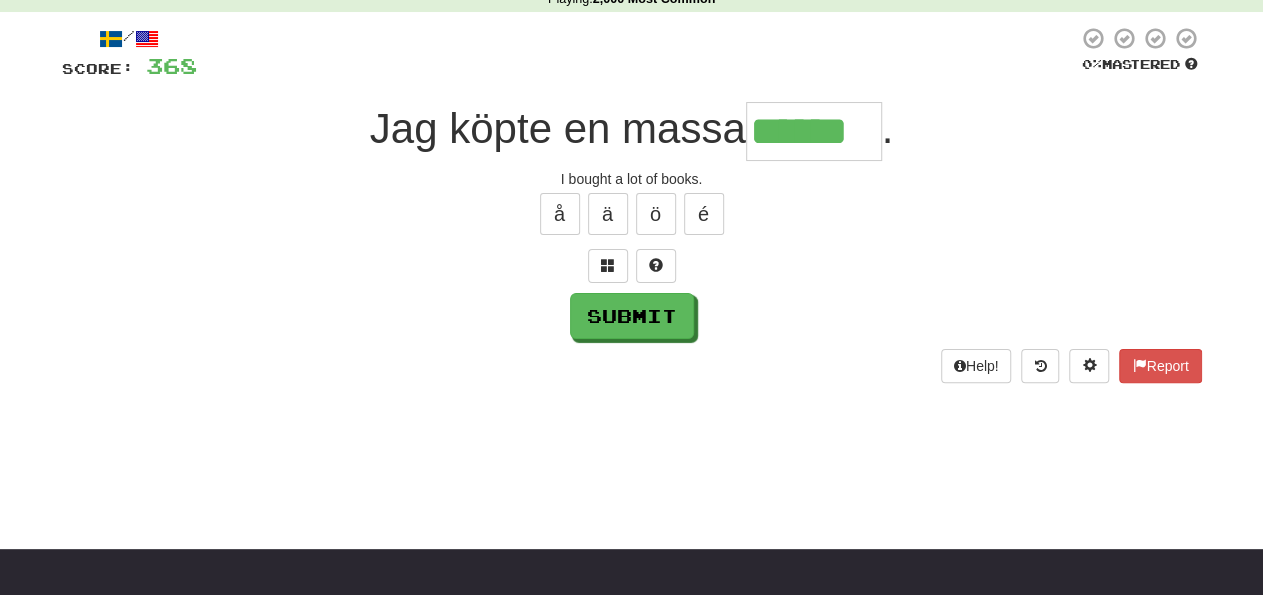 type on "******" 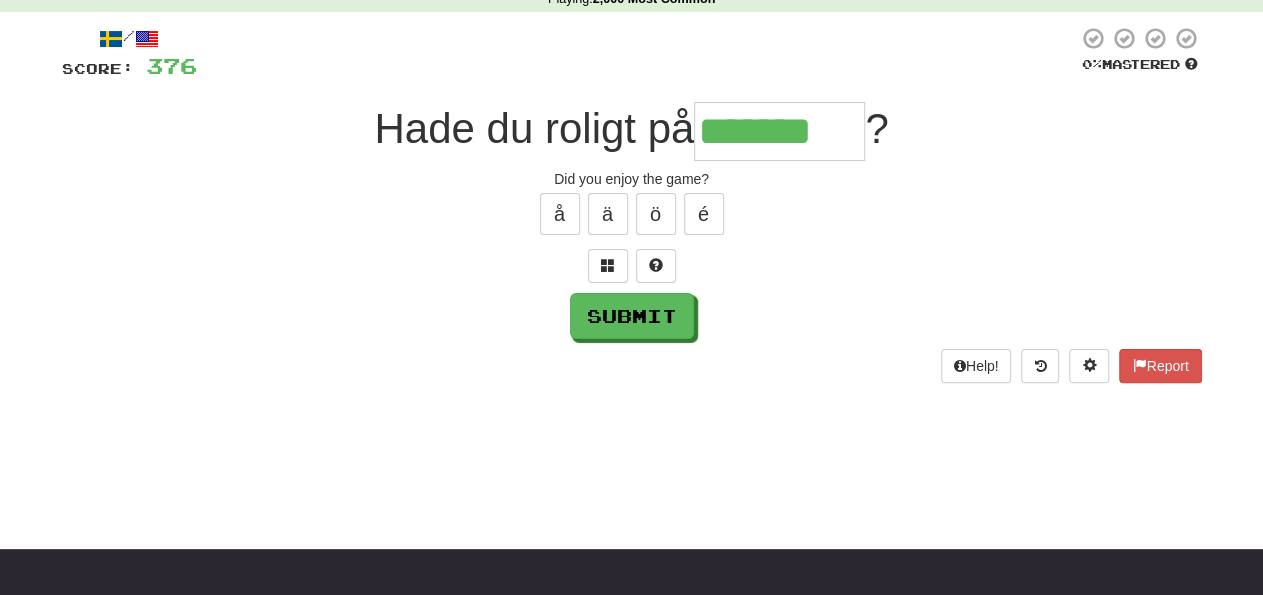 type on "*******" 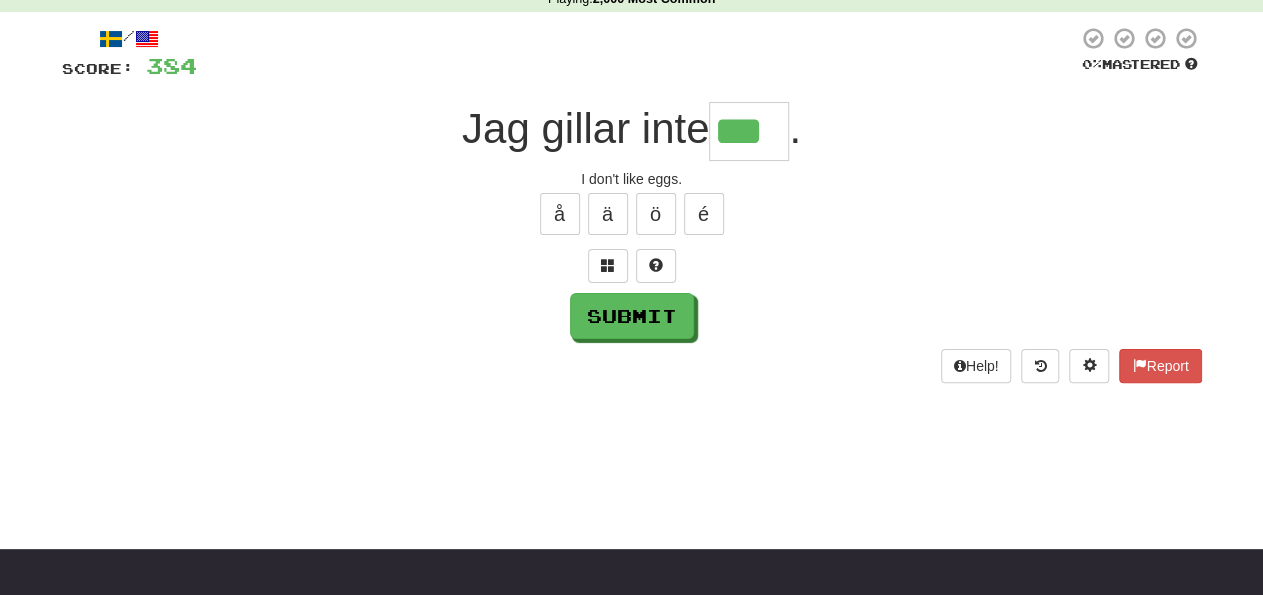 type on "***" 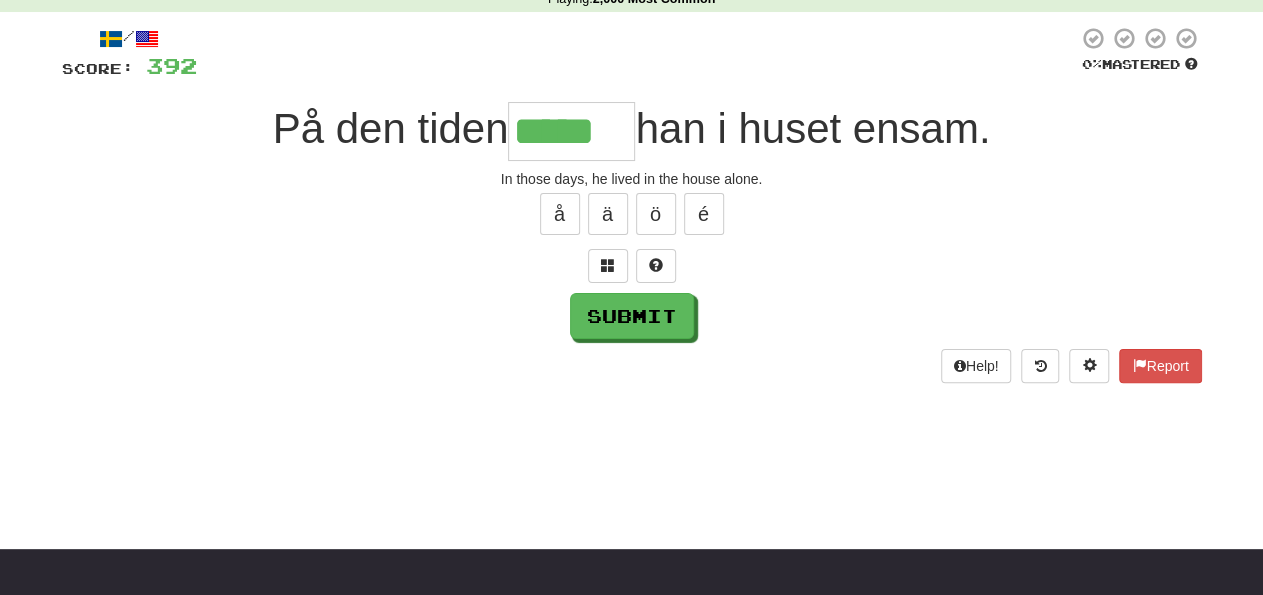 type on "*****" 